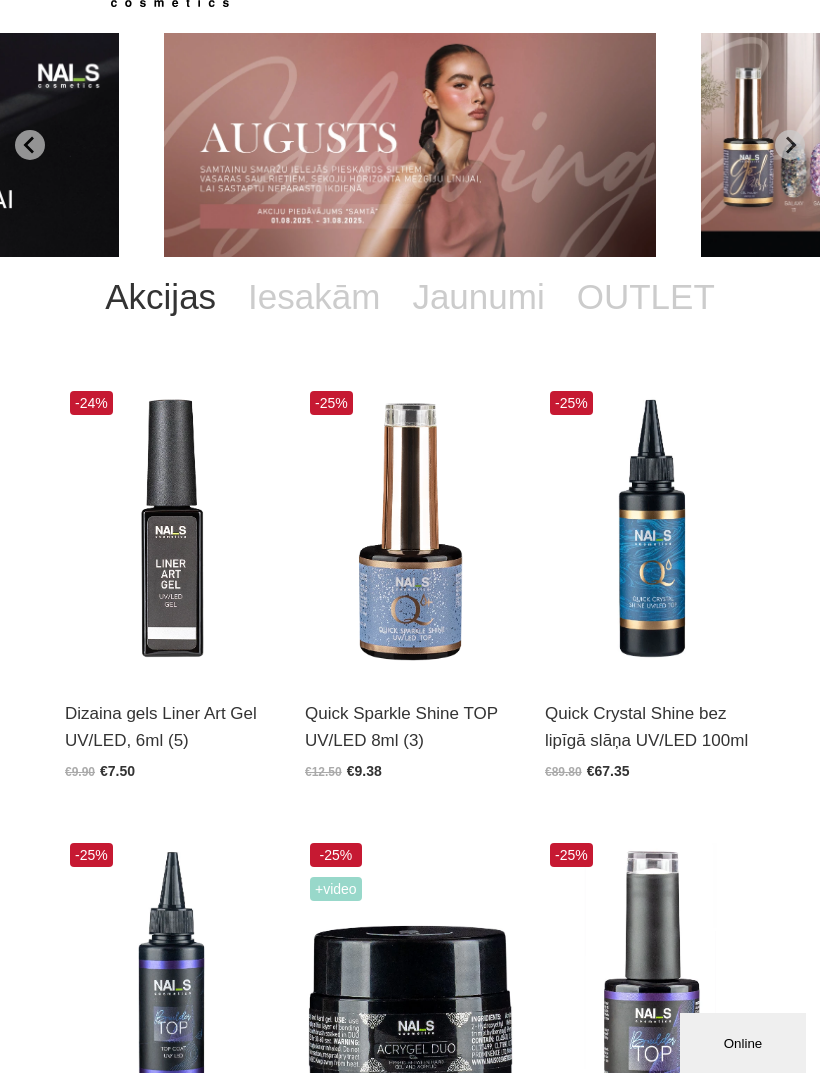 scroll, scrollTop: 0, scrollLeft: 0, axis: both 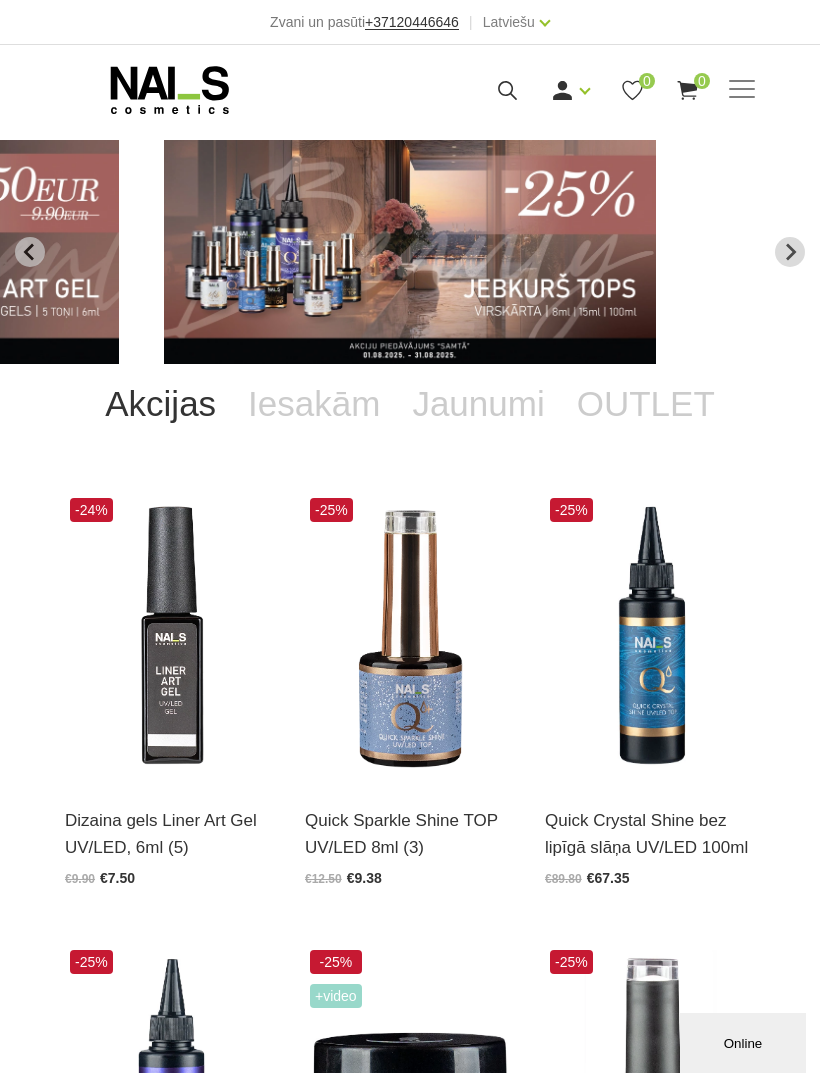click on "Ienākt Reģistrēties
0
0" at bounding box center [548, 90] 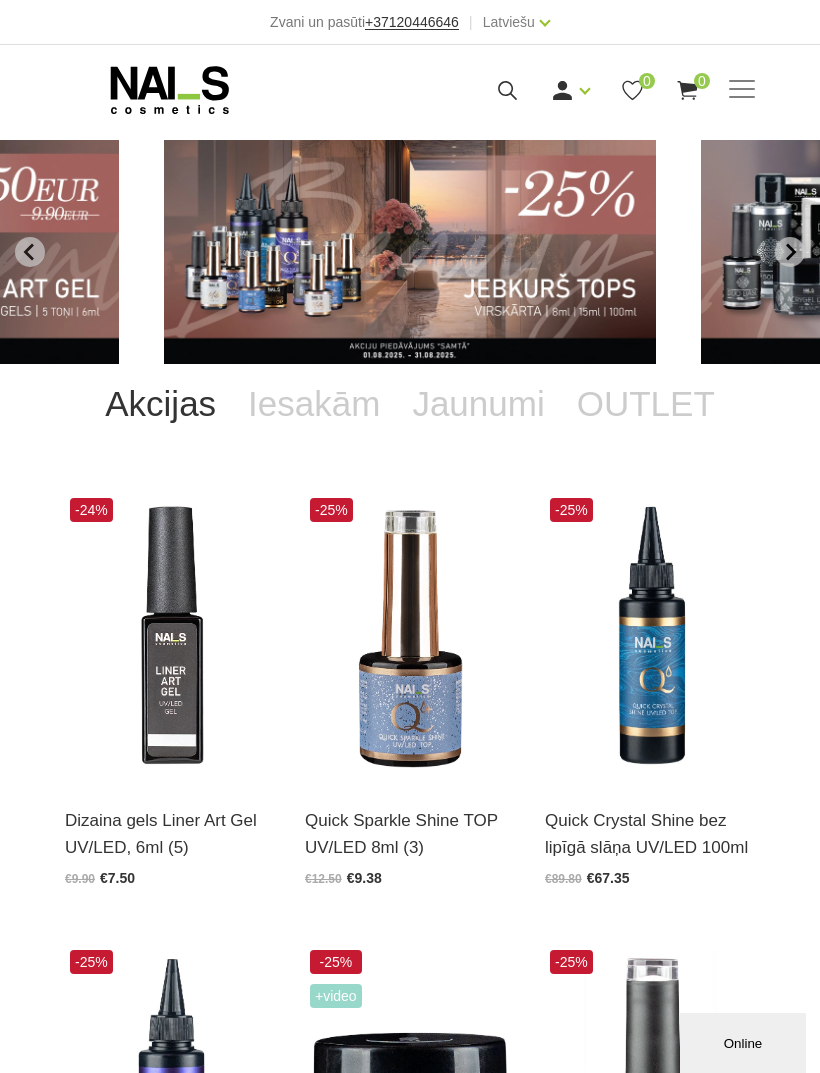 click at bounding box center (742, 90) 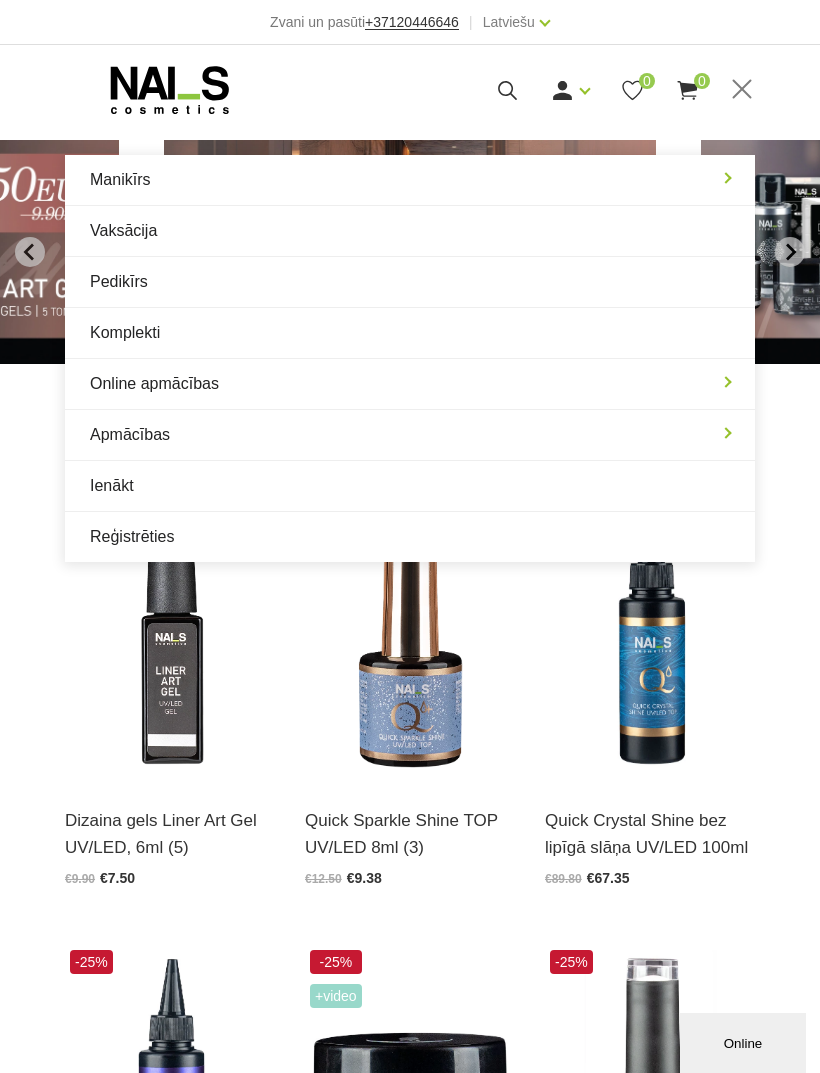 click on "Ienākt" at bounding box center (410, 486) 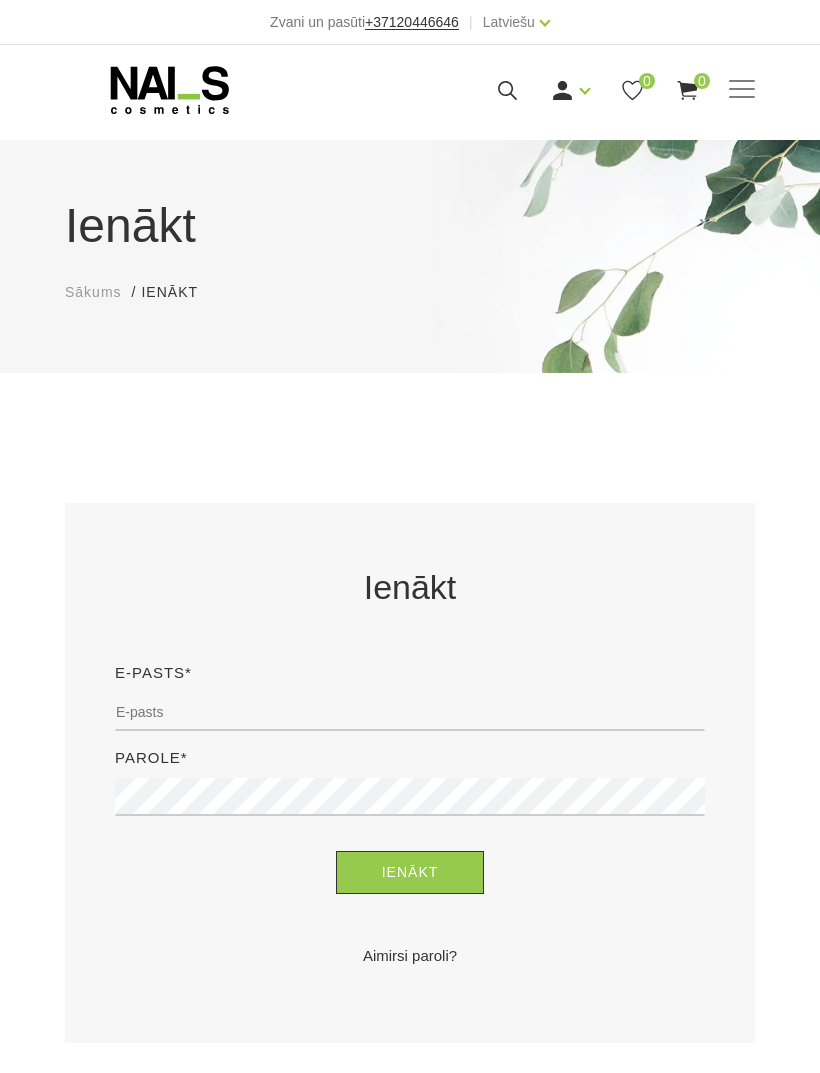 scroll, scrollTop: 355, scrollLeft: 0, axis: vertical 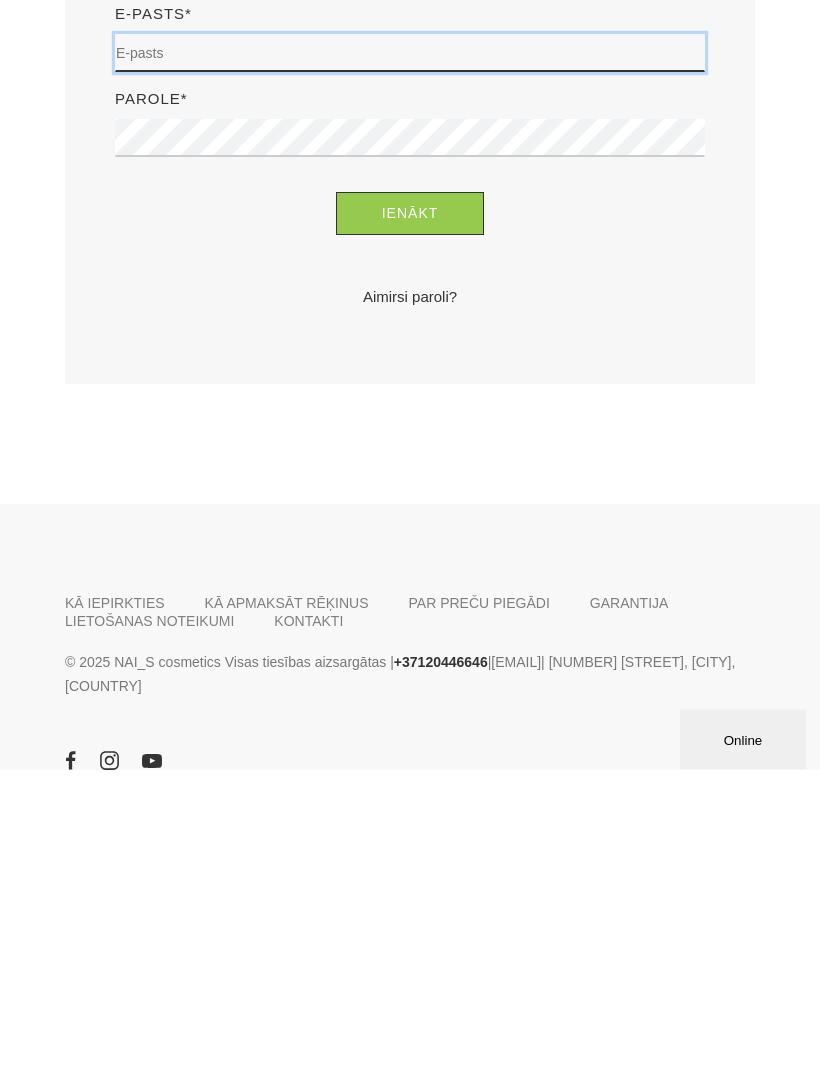 type on "dendzele2@gmail.com" 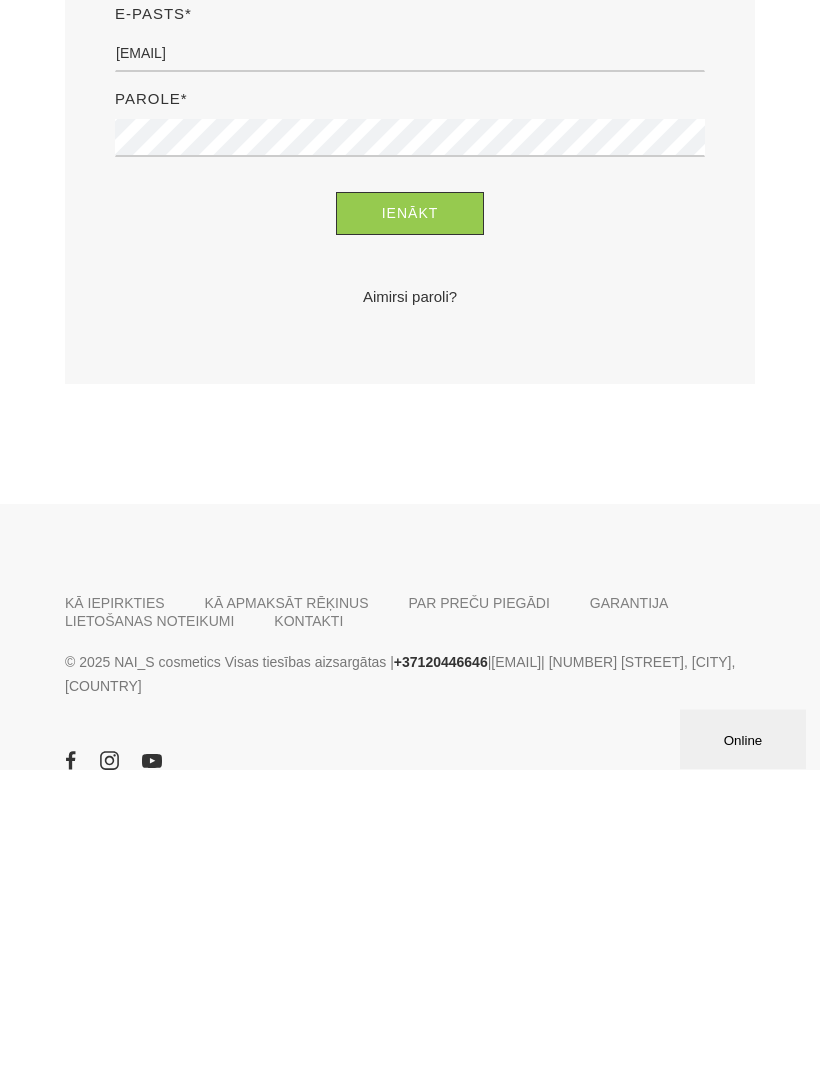 click on "Ienākt" at bounding box center [410, 517] 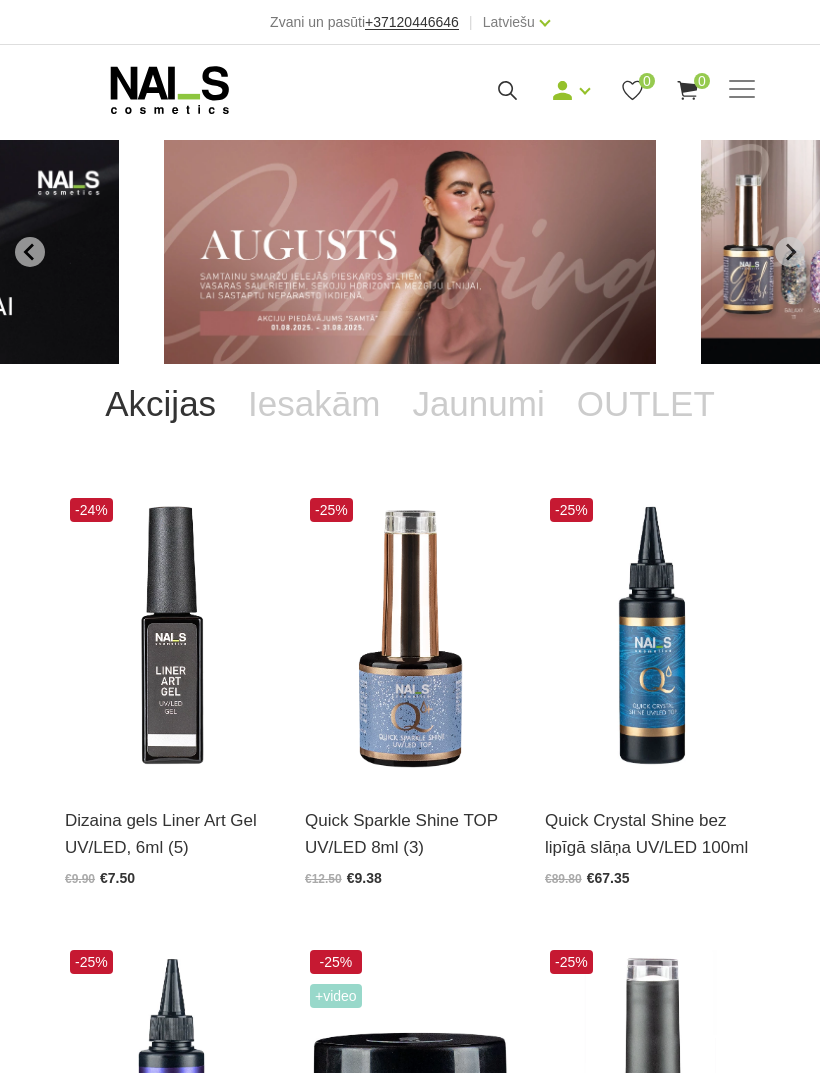 scroll, scrollTop: 0, scrollLeft: 0, axis: both 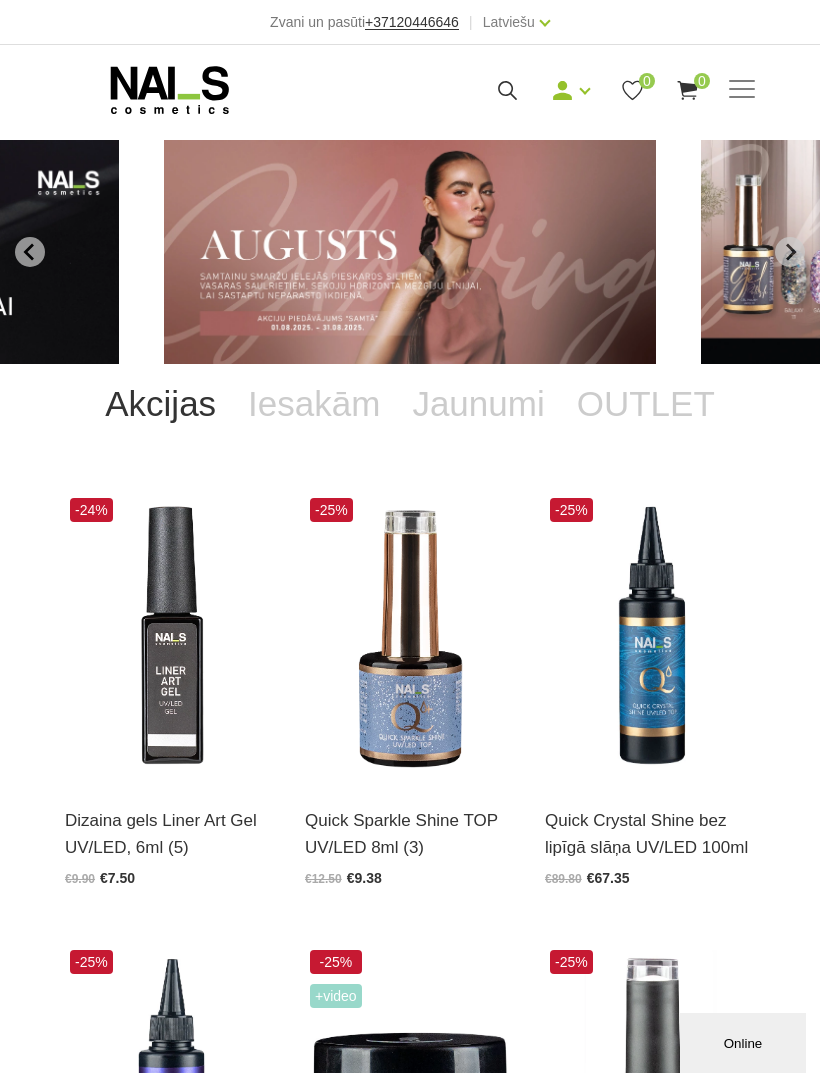 click at bounding box center (742, 89) 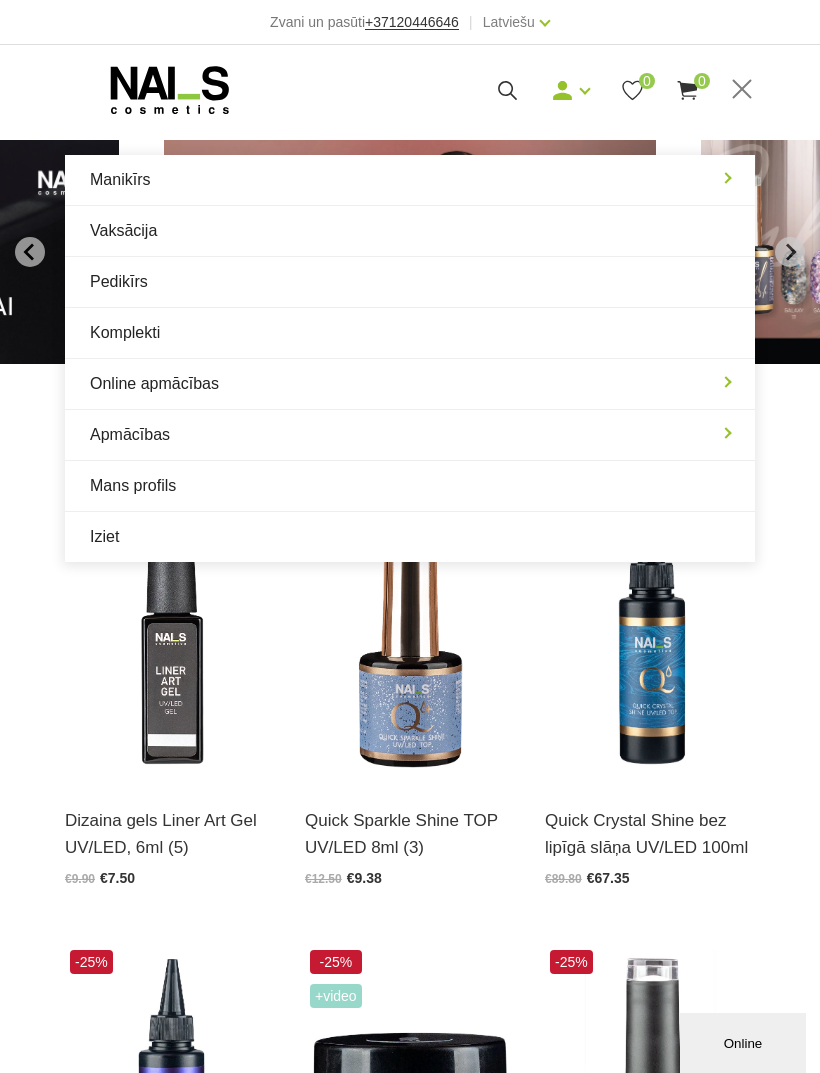 click on "Manikīrs" at bounding box center [410, 180] 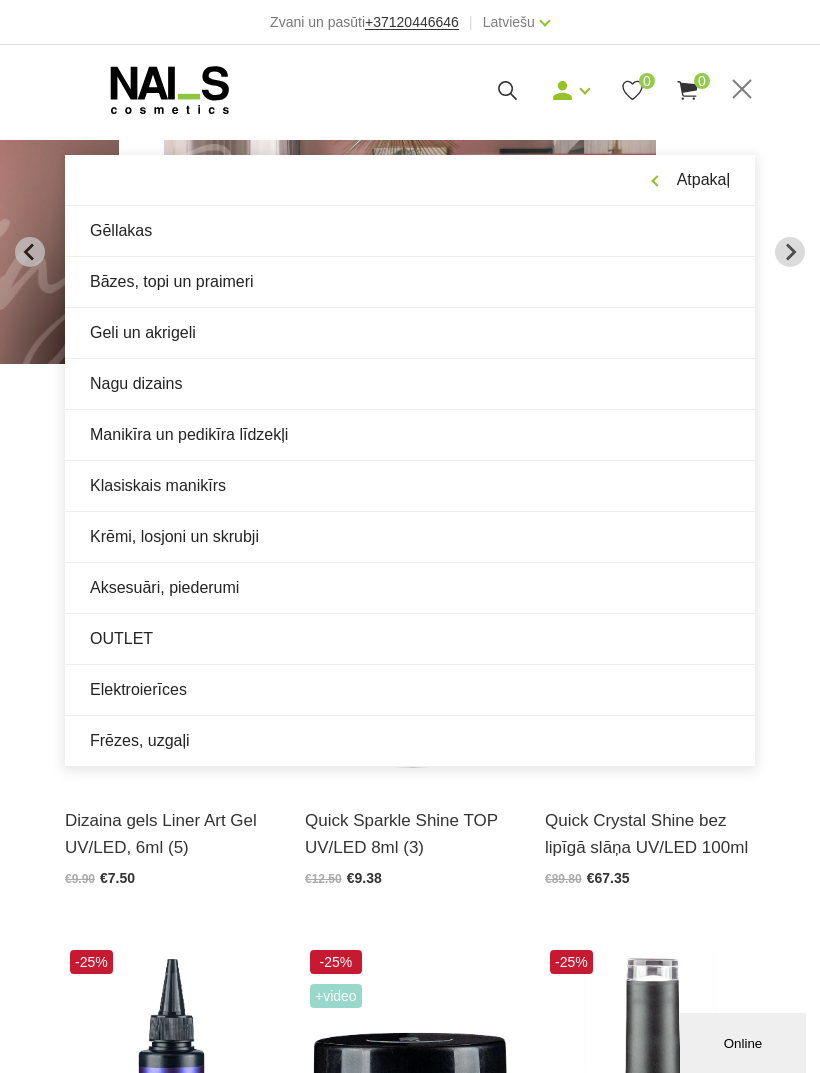 click on "Bāzes, topi un praimeri" at bounding box center (410, 282) 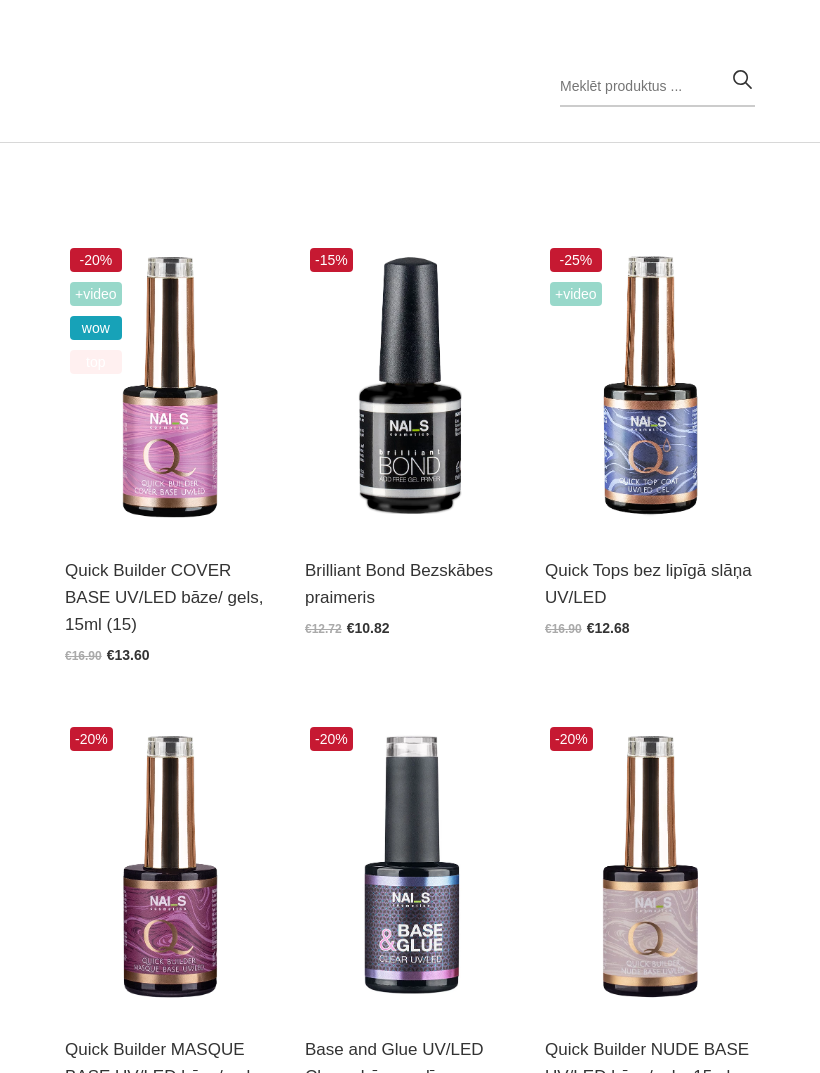 scroll, scrollTop: 376, scrollLeft: 0, axis: vertical 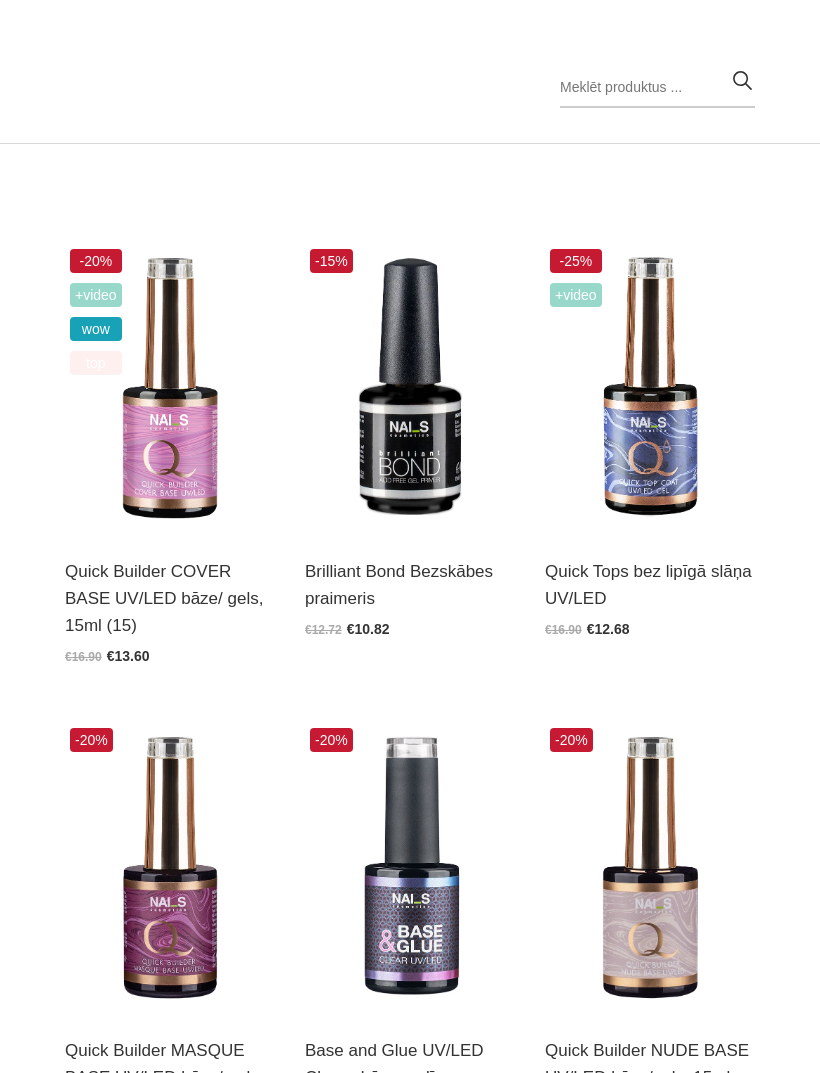 click at bounding box center [410, 388] 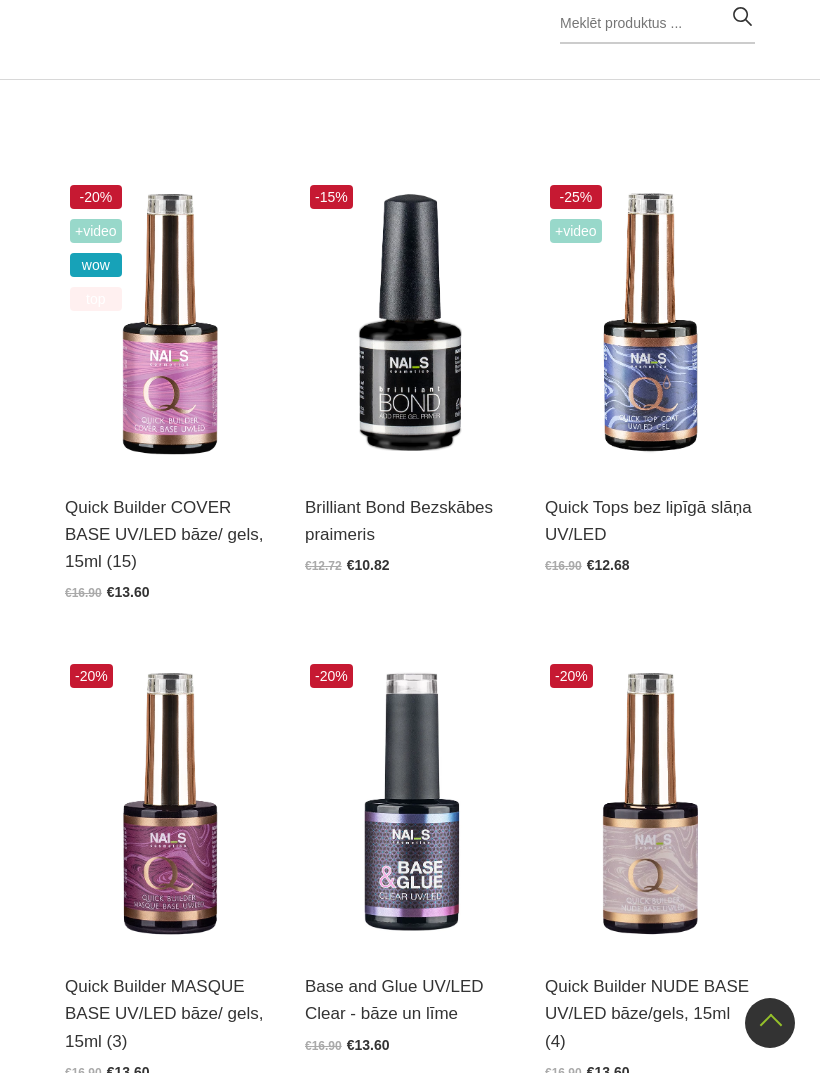 click at bounding box center [170, 324] 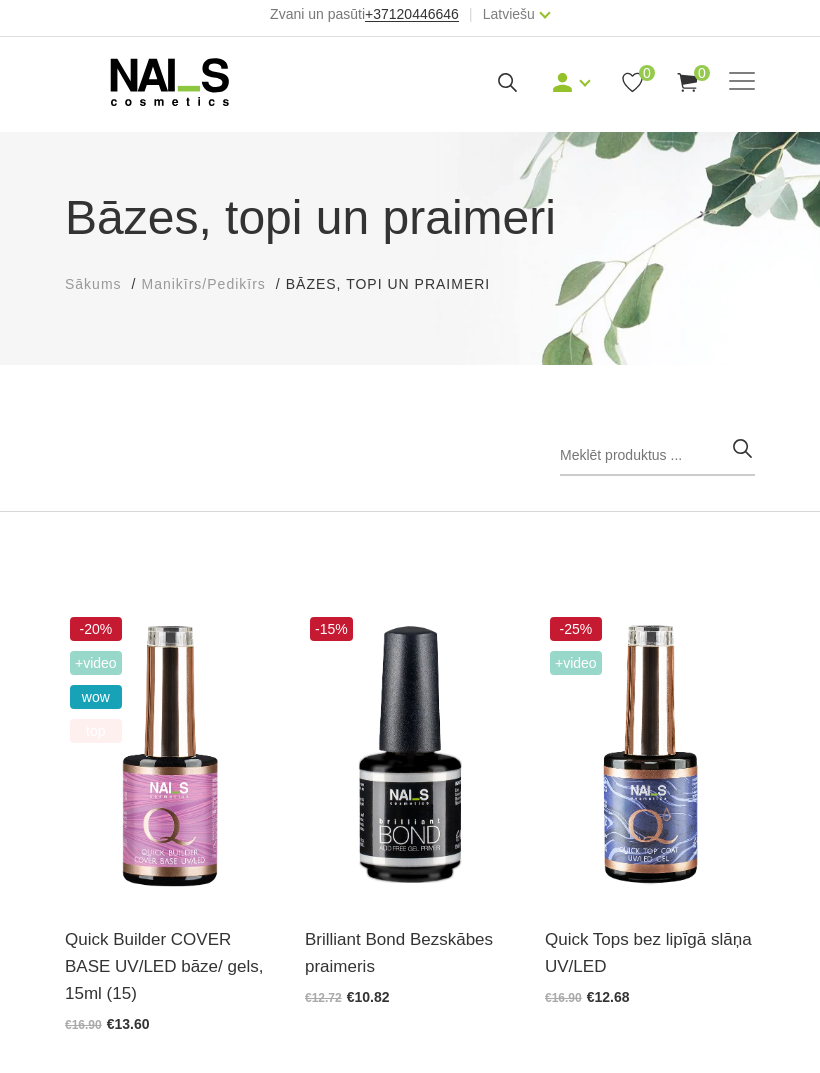 scroll, scrollTop: 0, scrollLeft: 0, axis: both 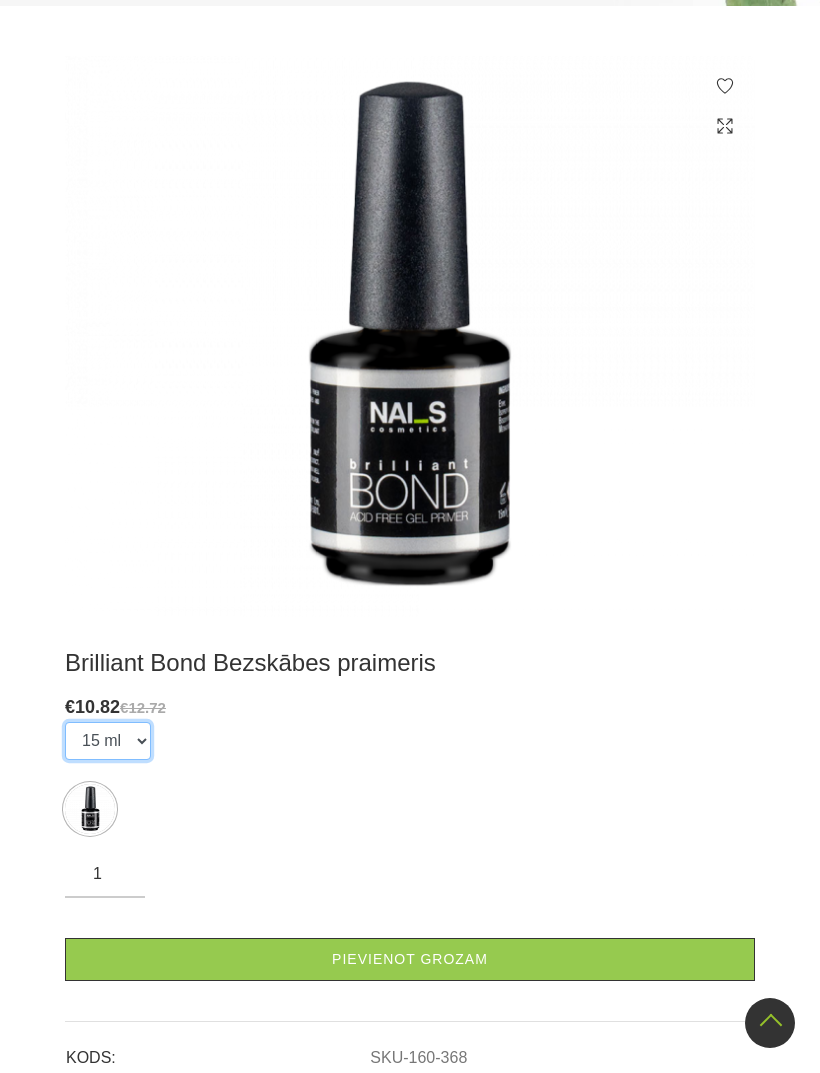 click on "15 ml" at bounding box center [108, 741] 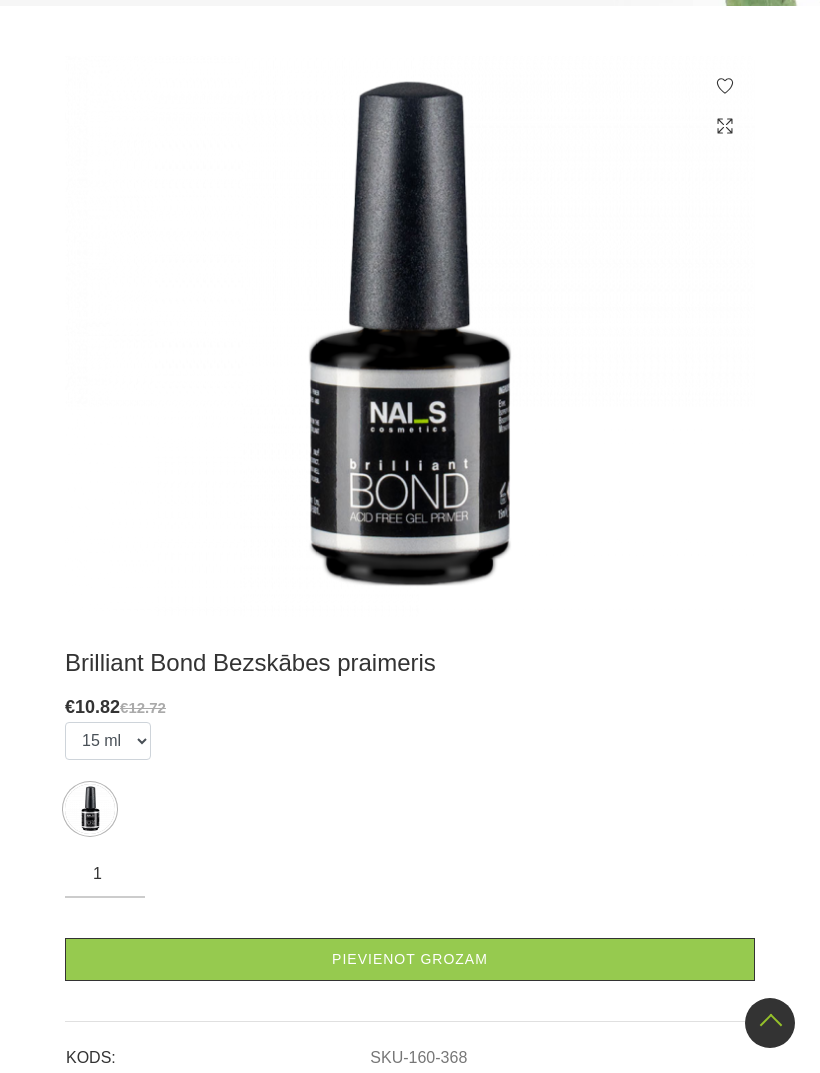 click on "Pievienot grozam" at bounding box center [410, 959] 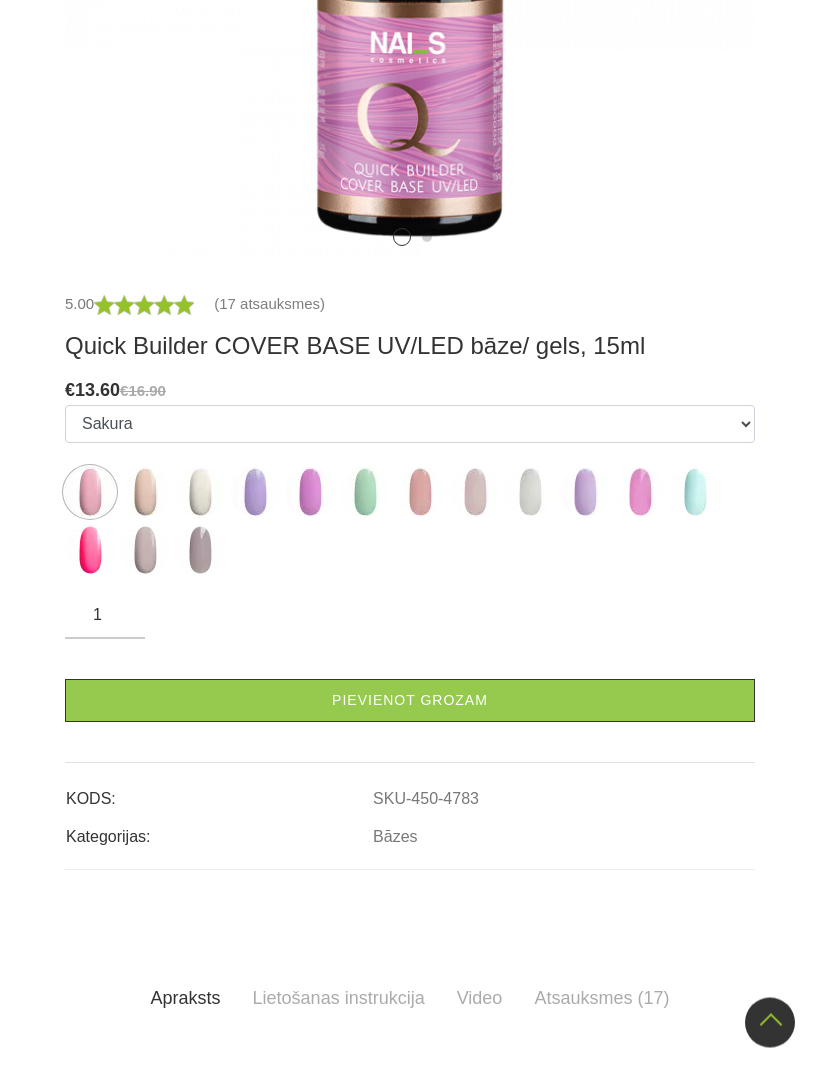 scroll, scrollTop: 814, scrollLeft: 0, axis: vertical 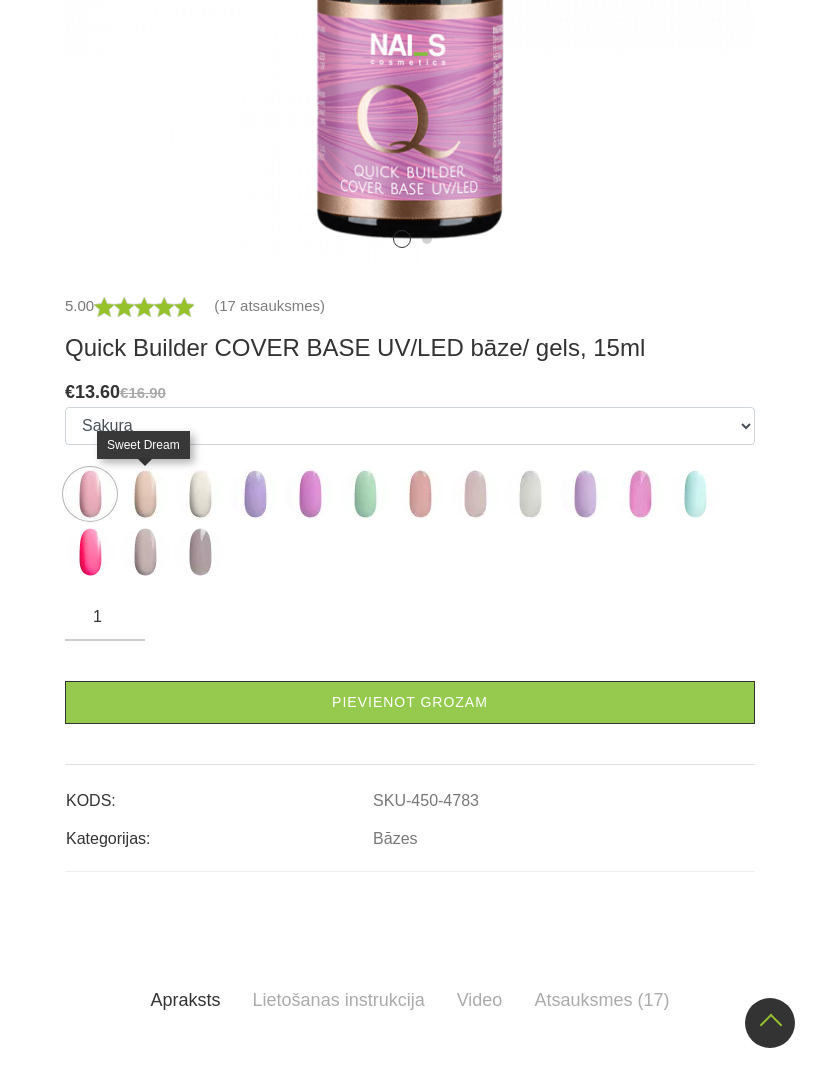 click at bounding box center [145, 494] 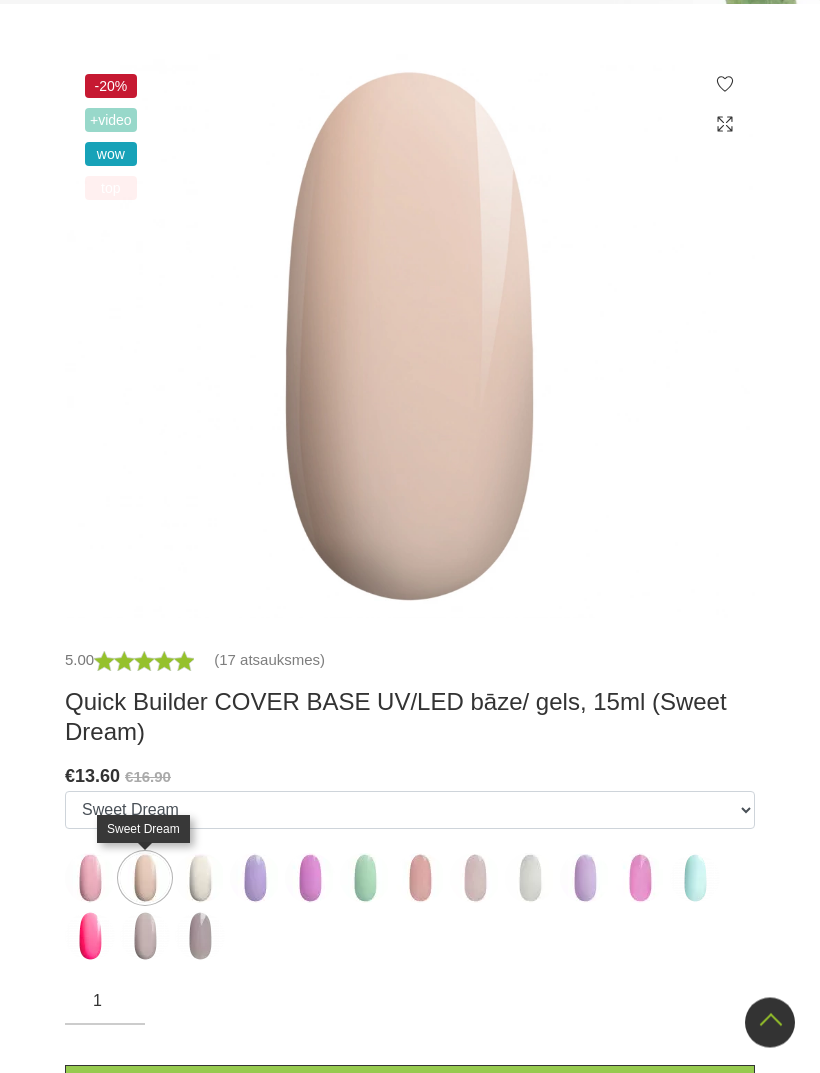 scroll, scrollTop: 462, scrollLeft: 0, axis: vertical 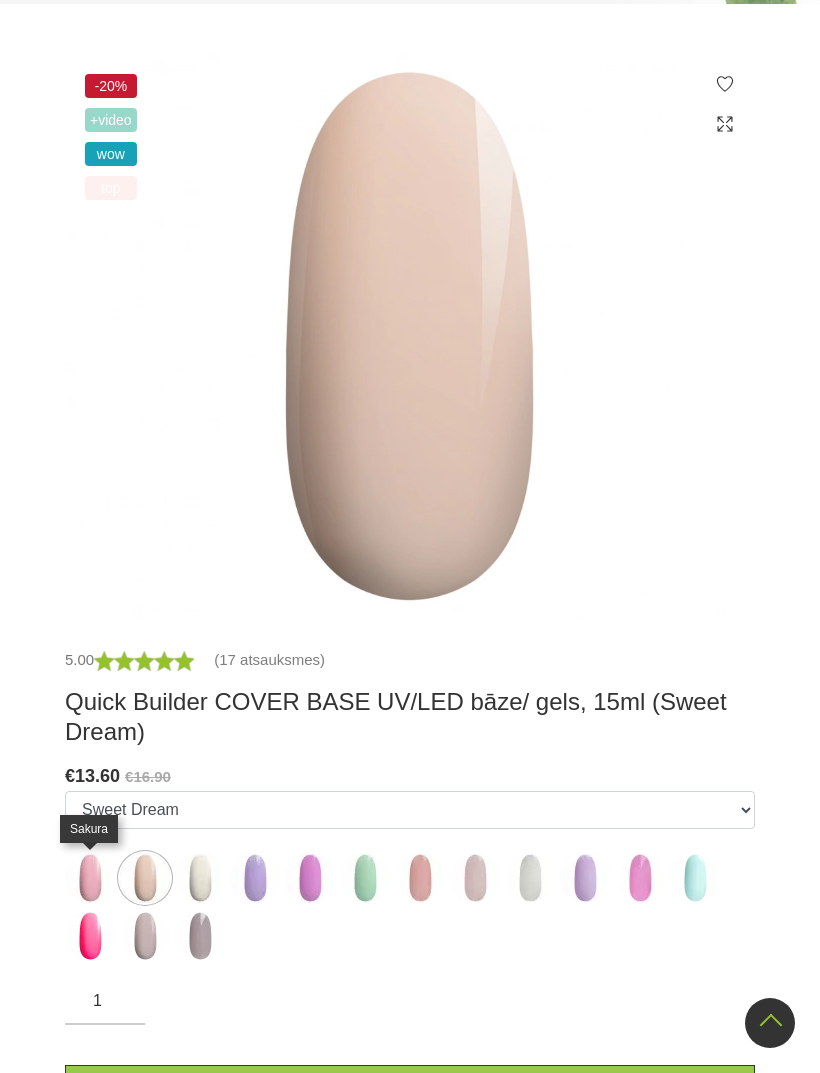 click at bounding box center [90, 878] 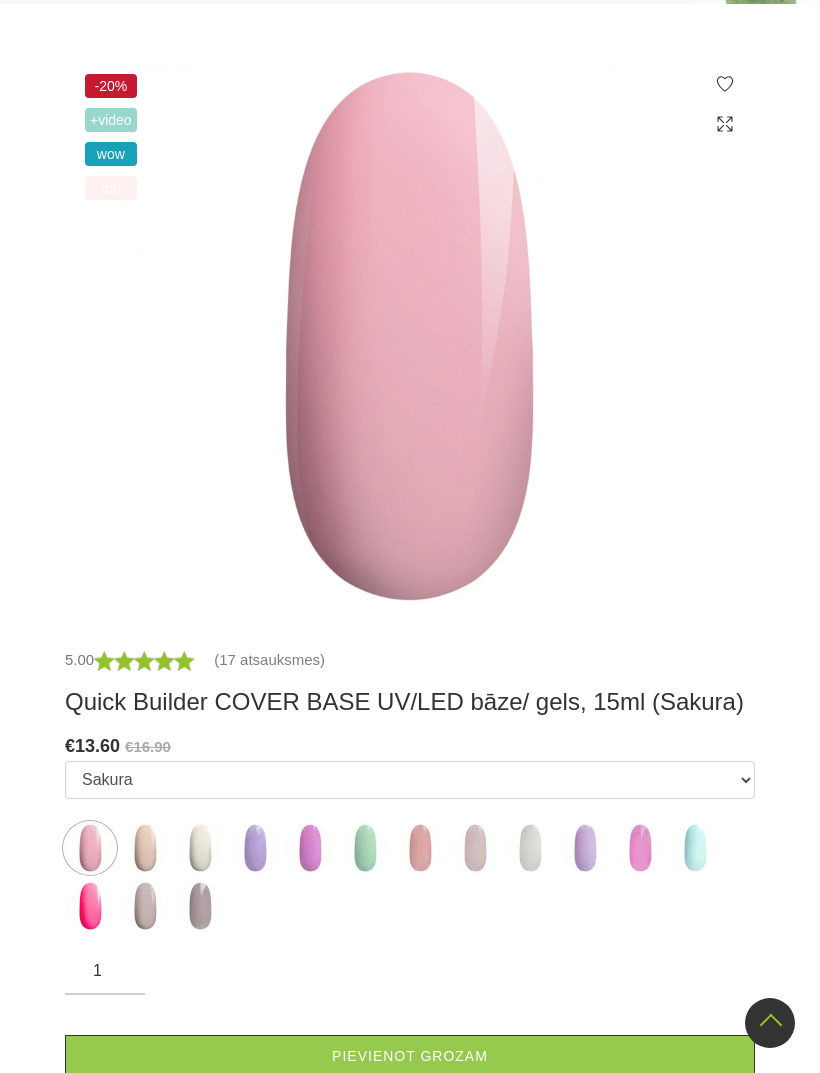click on "Pievienot grozam" at bounding box center [410, 1056] 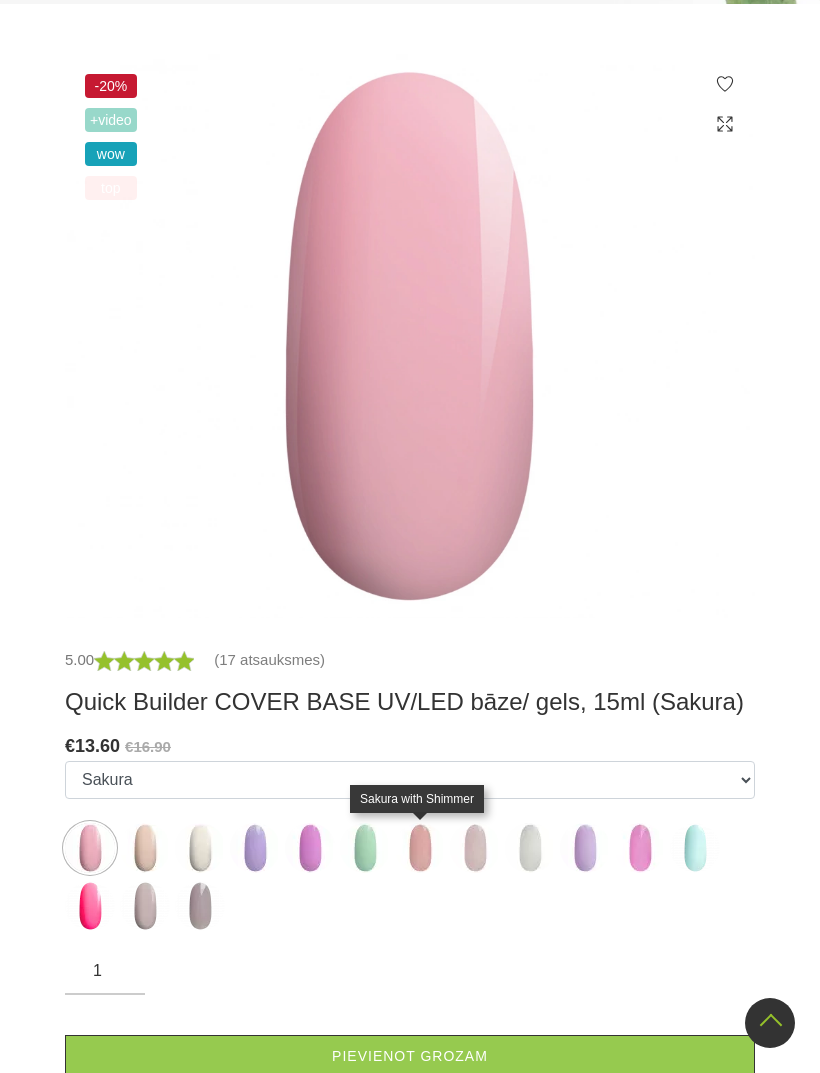 click at bounding box center (420, 848) 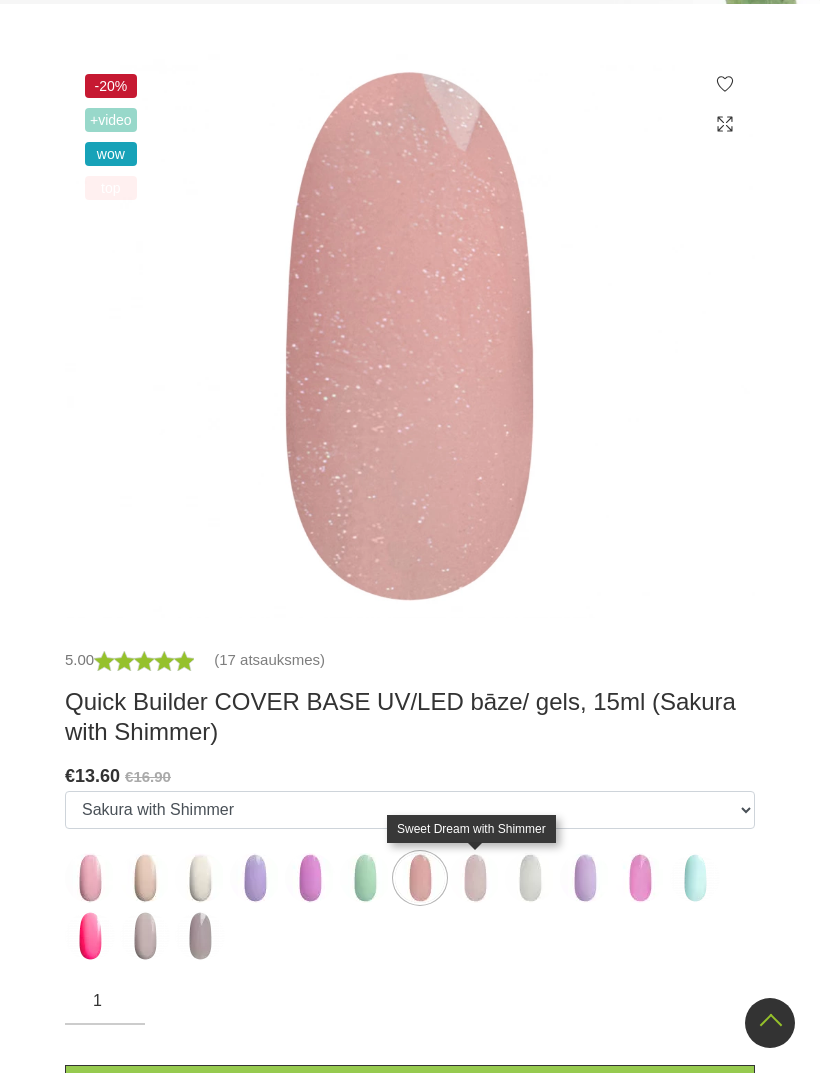 click at bounding box center [475, 878] 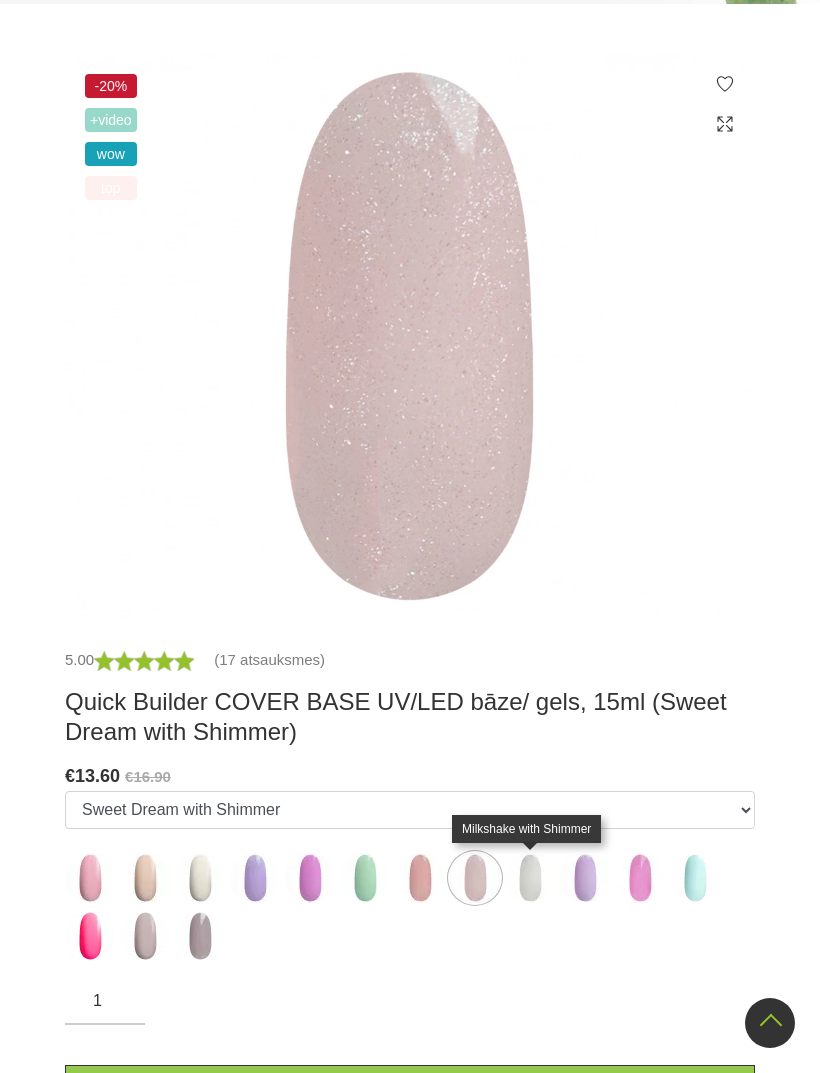 click at bounding box center (530, 878) 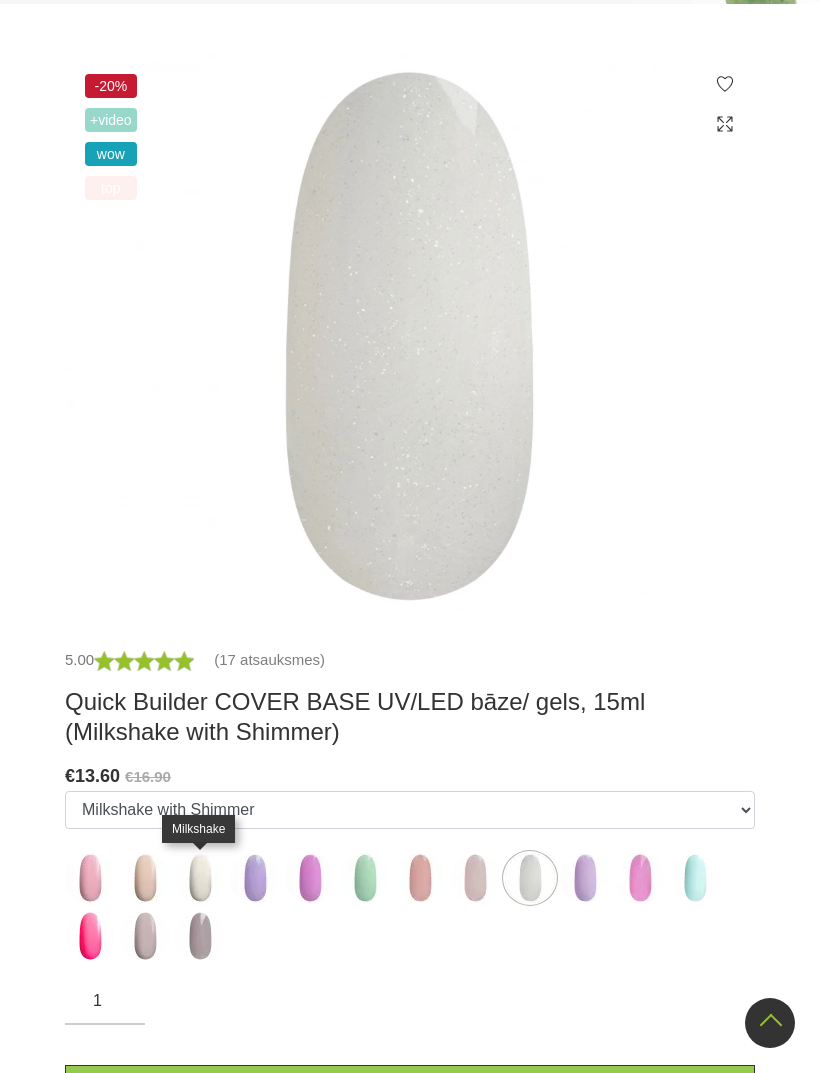 click at bounding box center (200, 878) 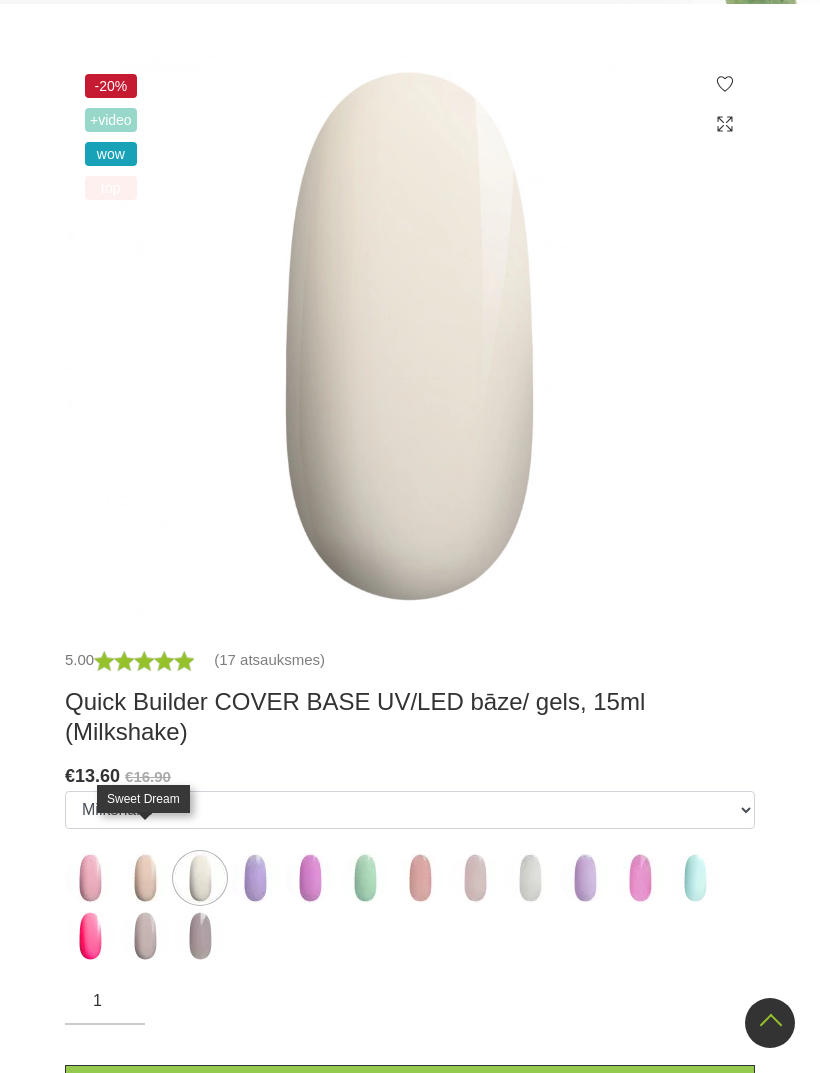 click at bounding box center (145, 878) 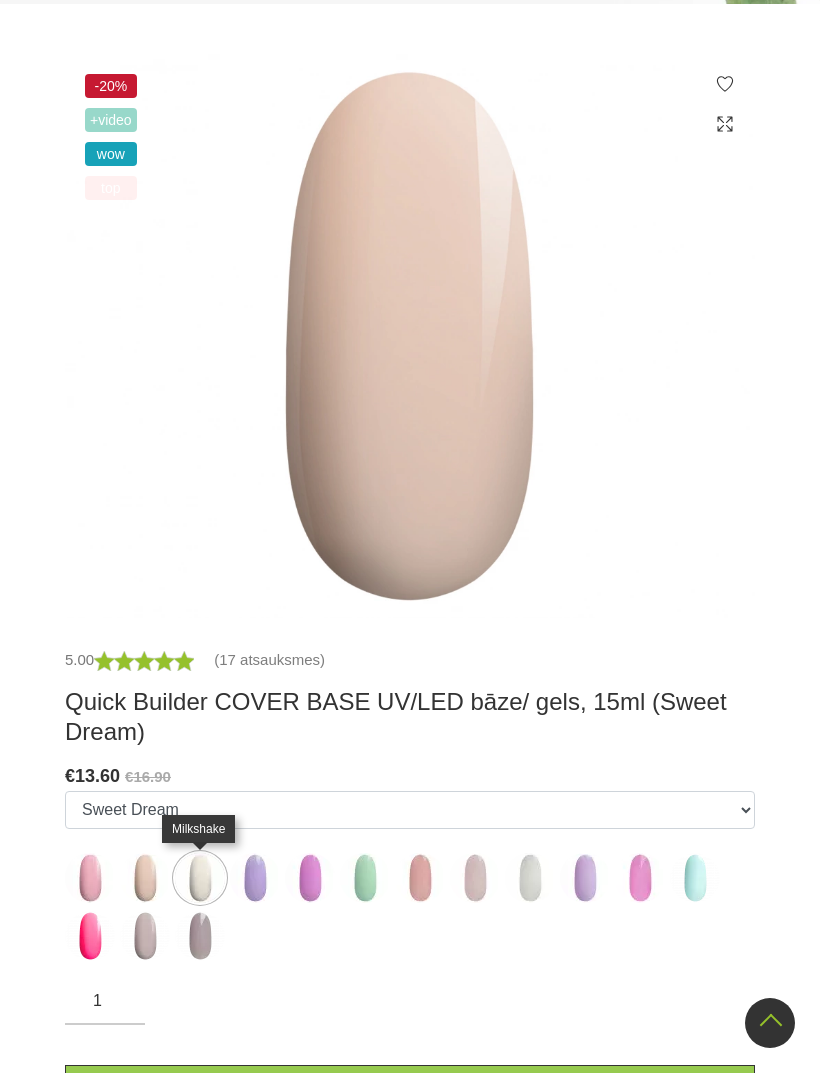 click at bounding box center (200, 878) 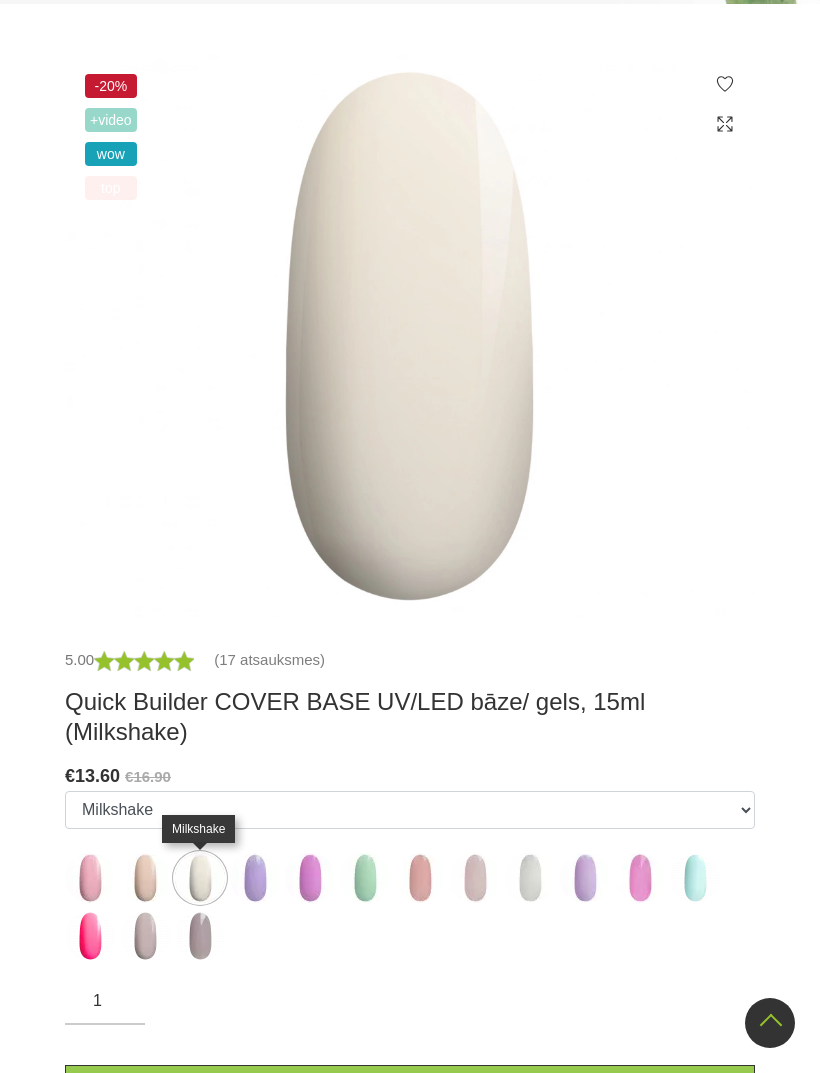 click at bounding box center [640, 878] 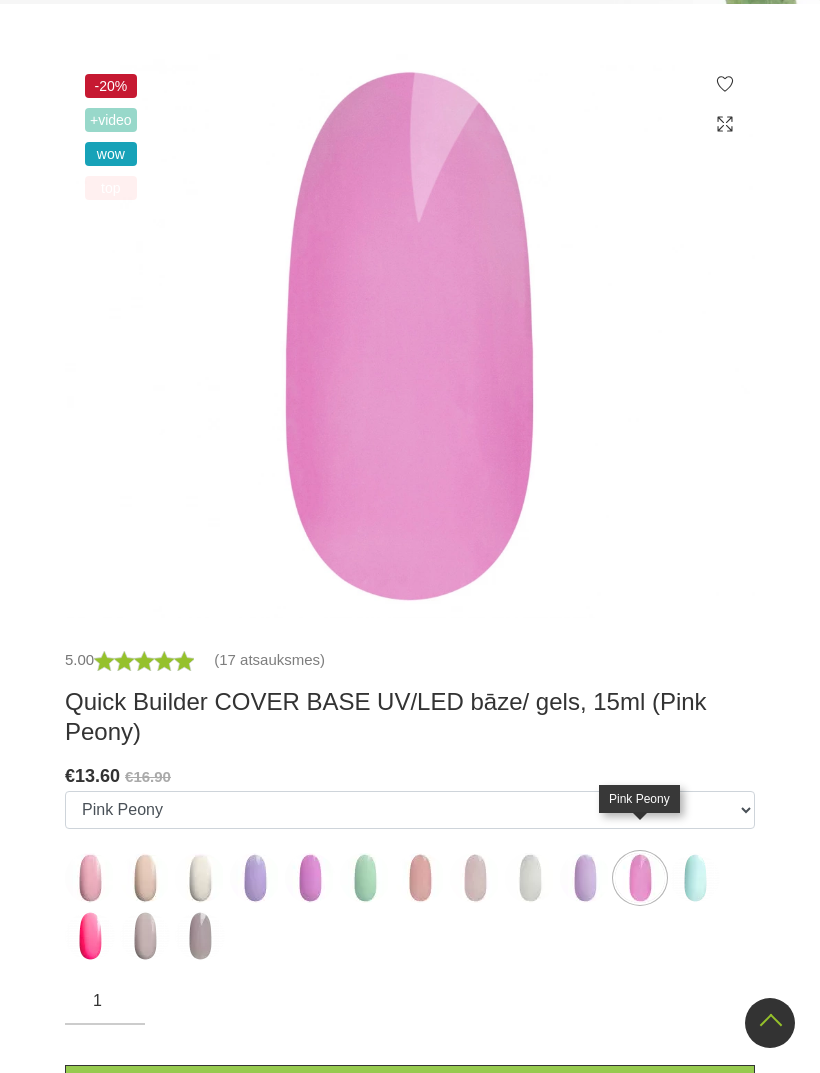 click at bounding box center (695, 878) 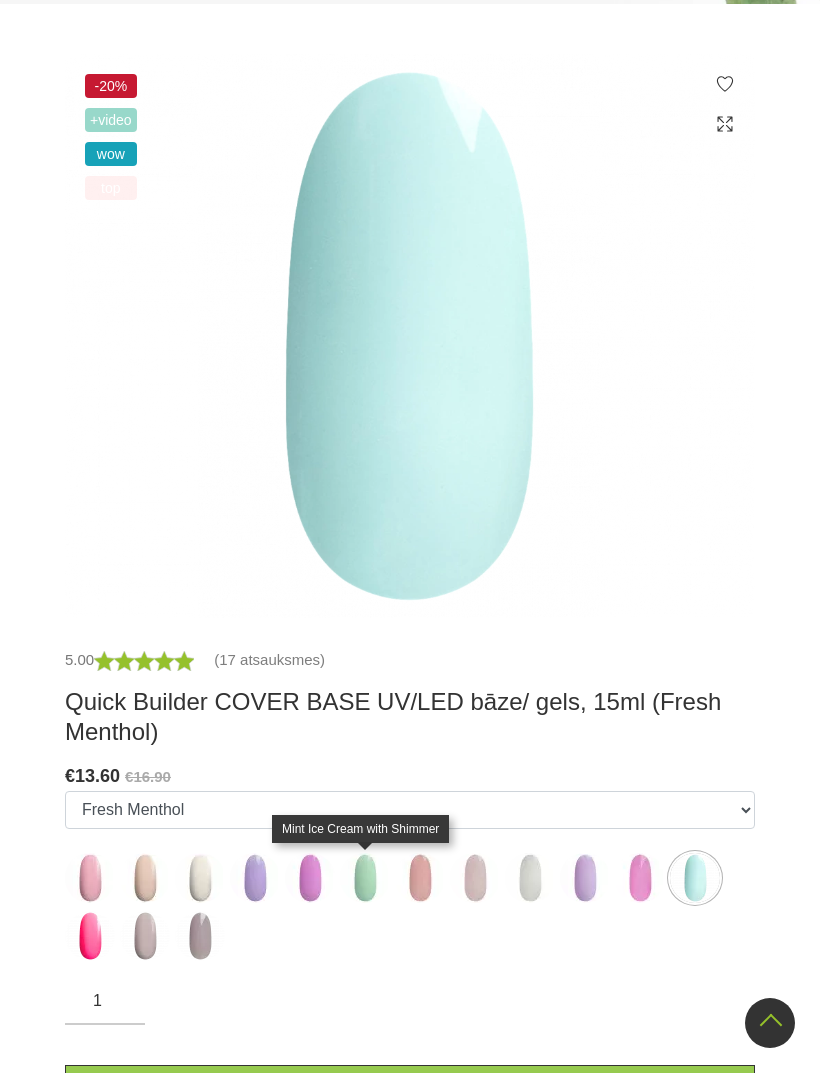 click at bounding box center (365, 878) 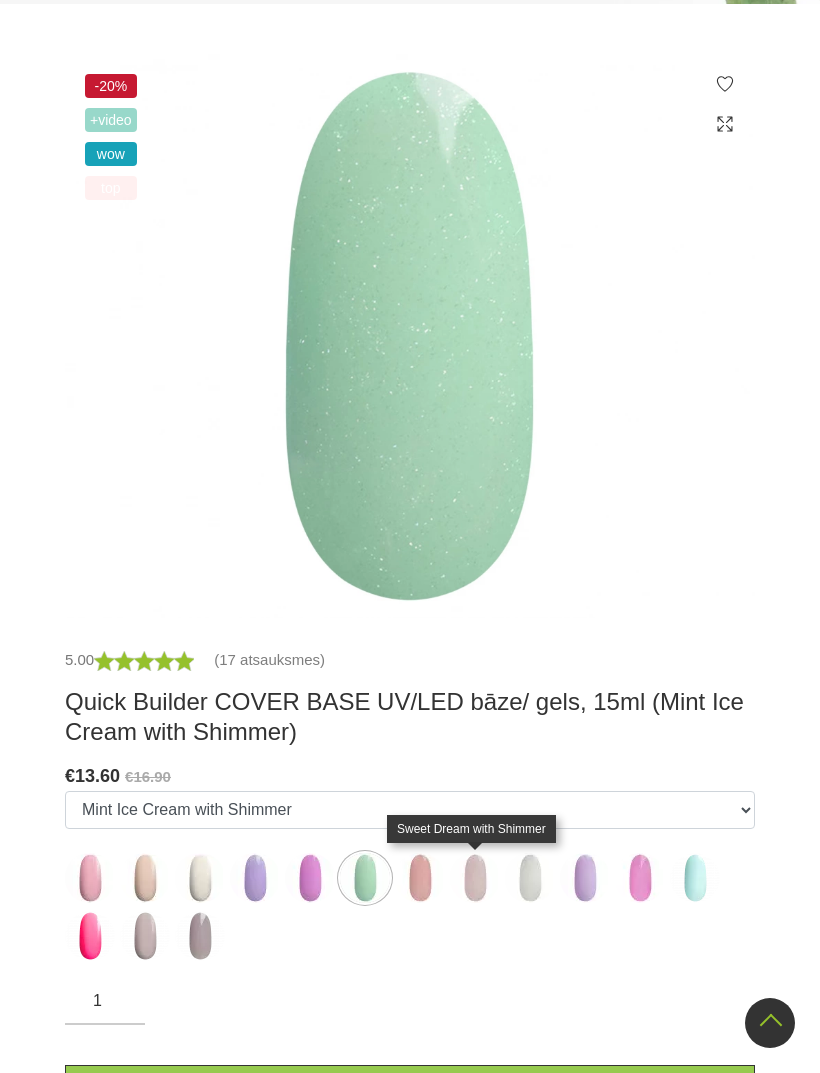 click at bounding box center (475, 878) 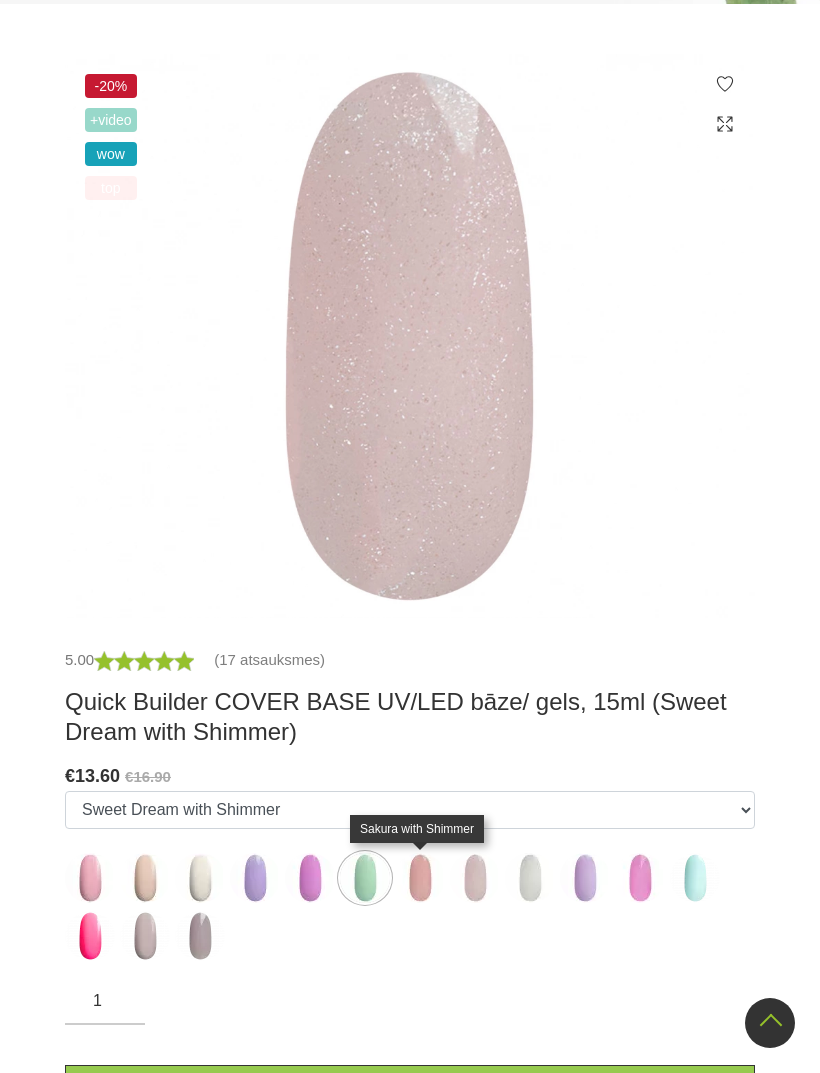 click at bounding box center (420, 878) 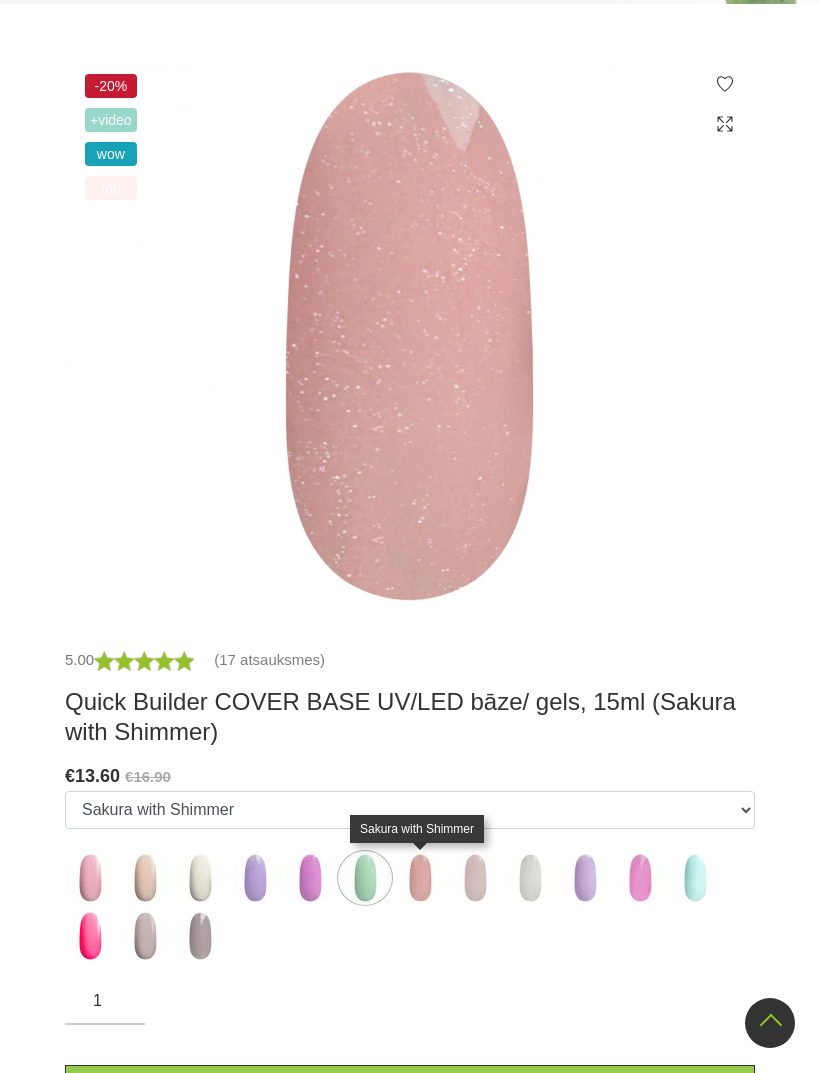 click at bounding box center (585, 878) 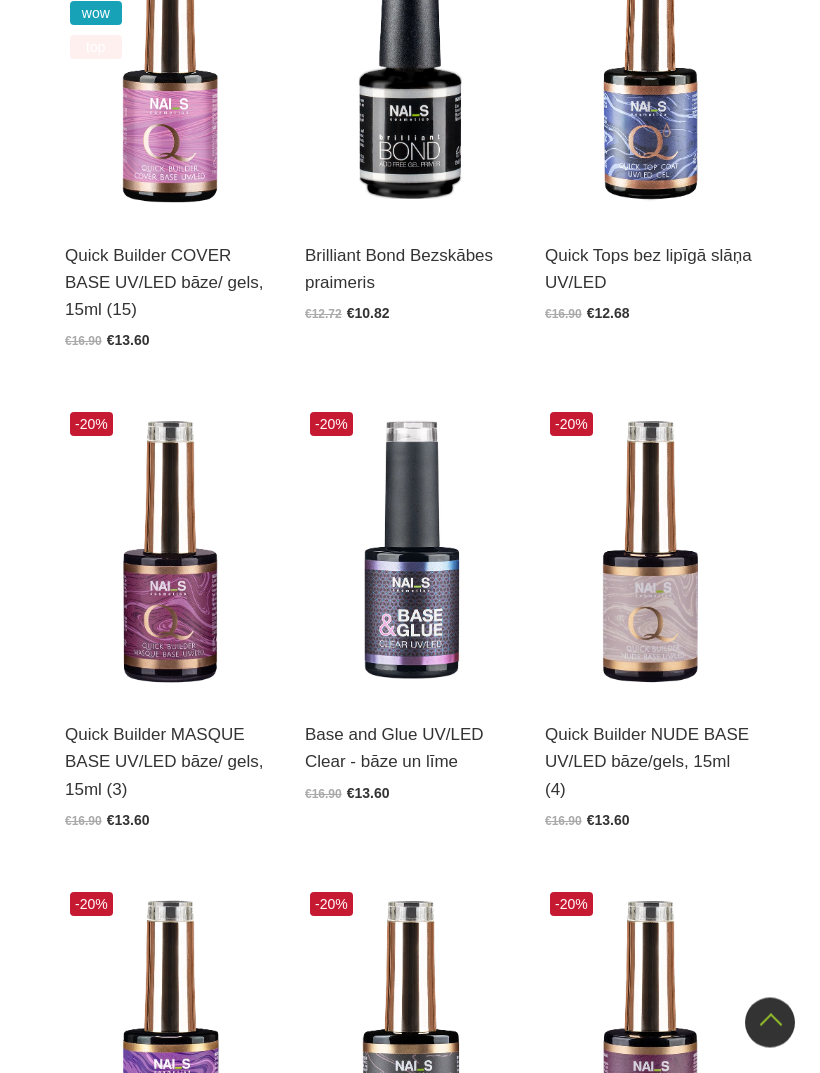 scroll, scrollTop: 684, scrollLeft: 0, axis: vertical 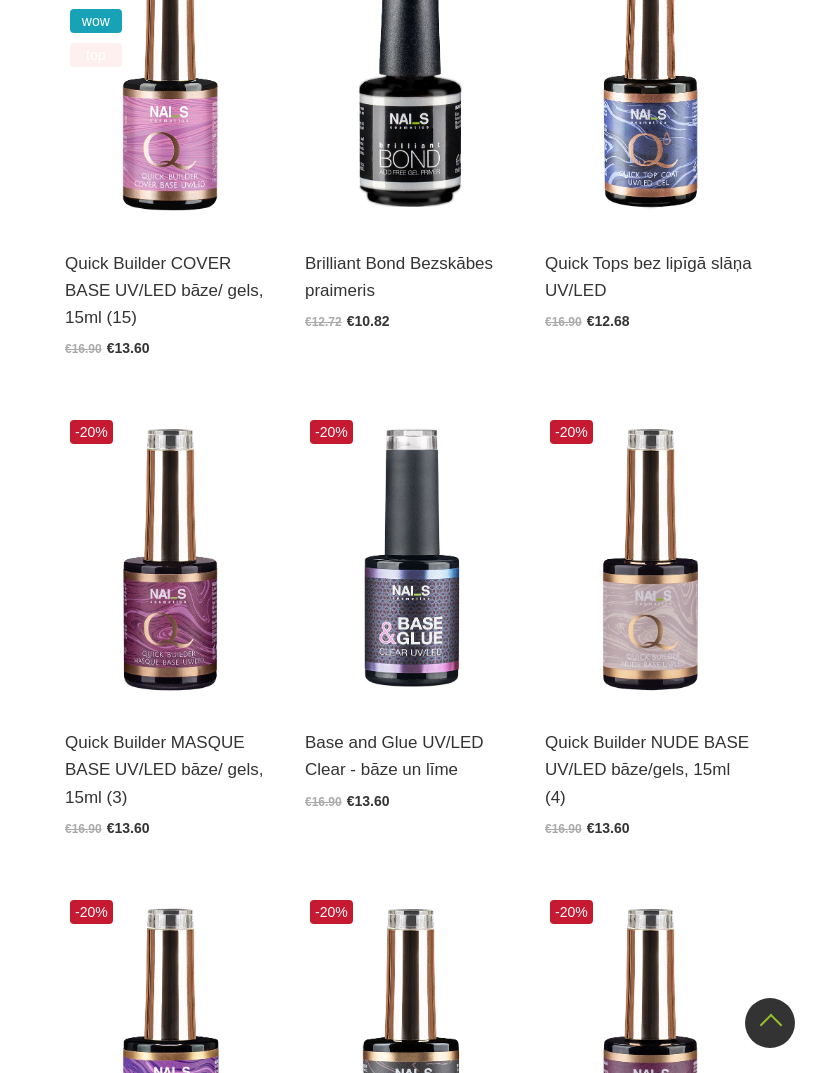 click at bounding box center [170, 559] 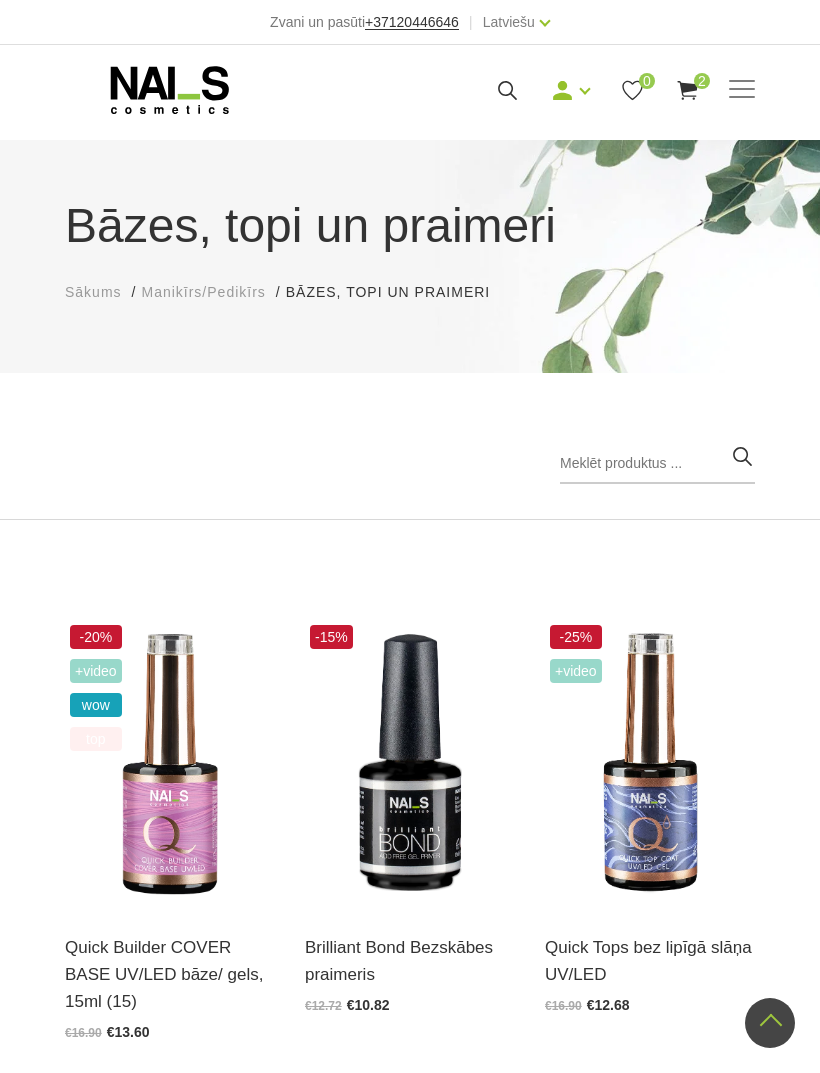 scroll, scrollTop: 748, scrollLeft: 0, axis: vertical 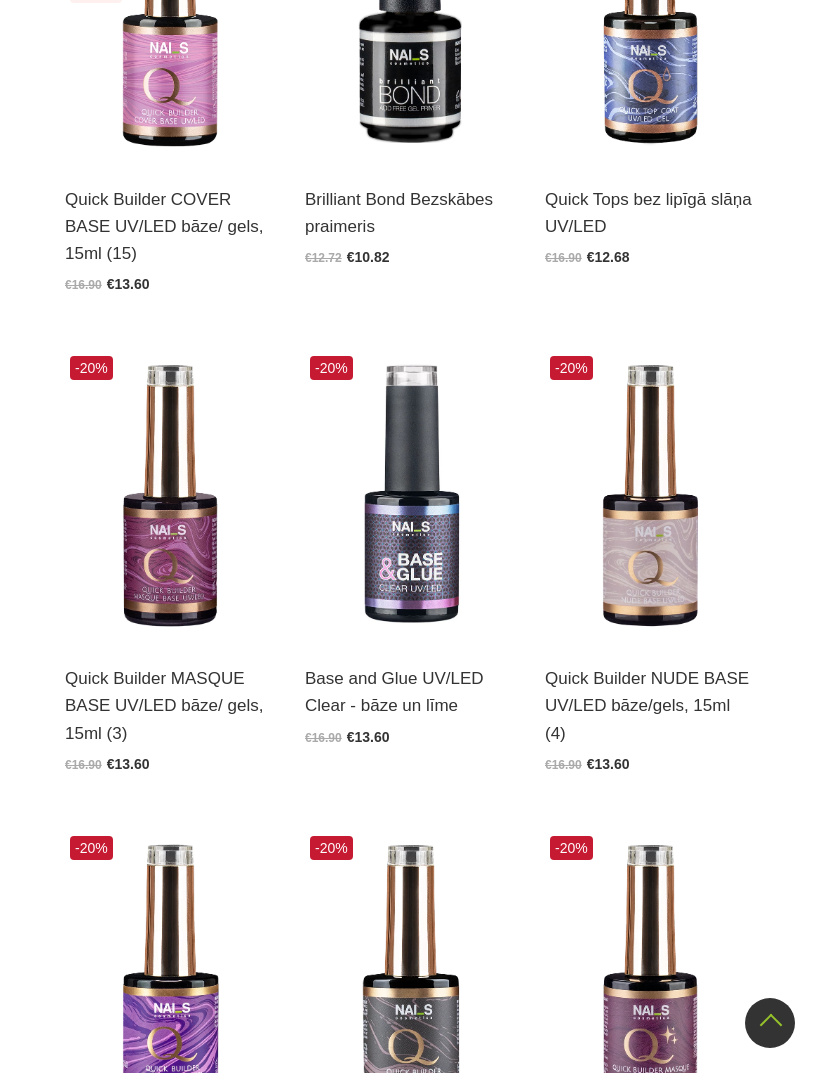 click at bounding box center (650, 495) 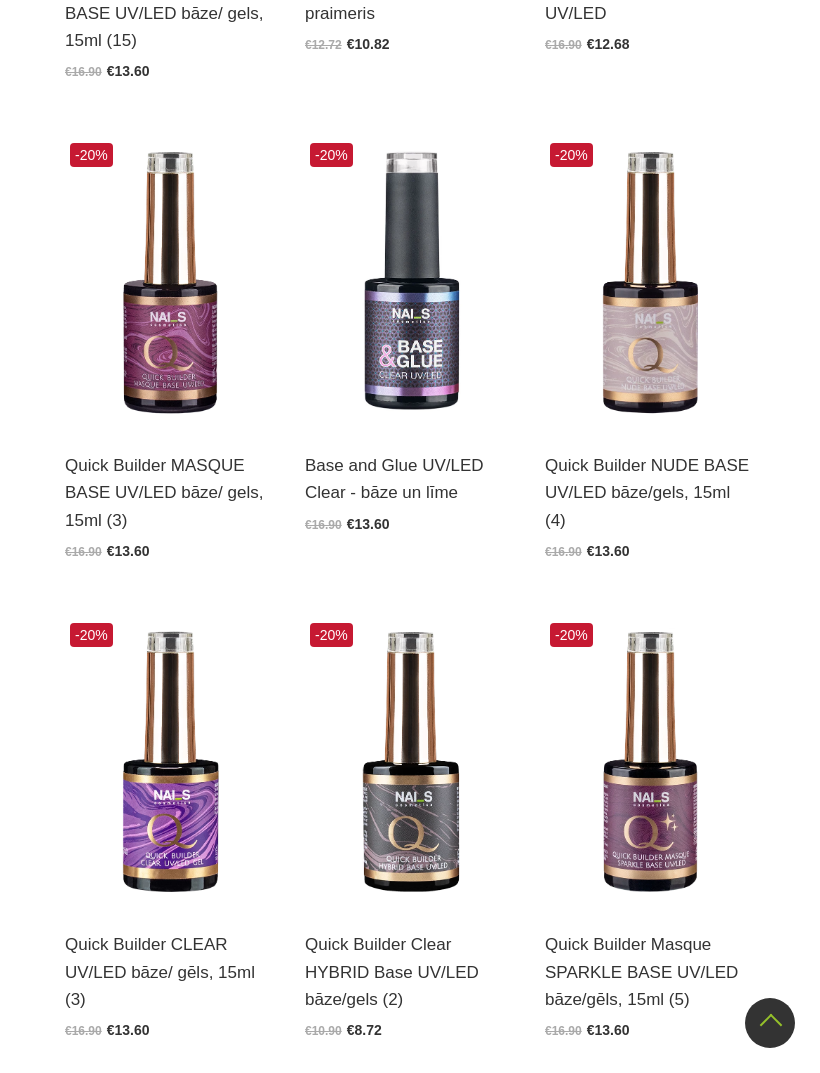 scroll, scrollTop: 1060, scrollLeft: 0, axis: vertical 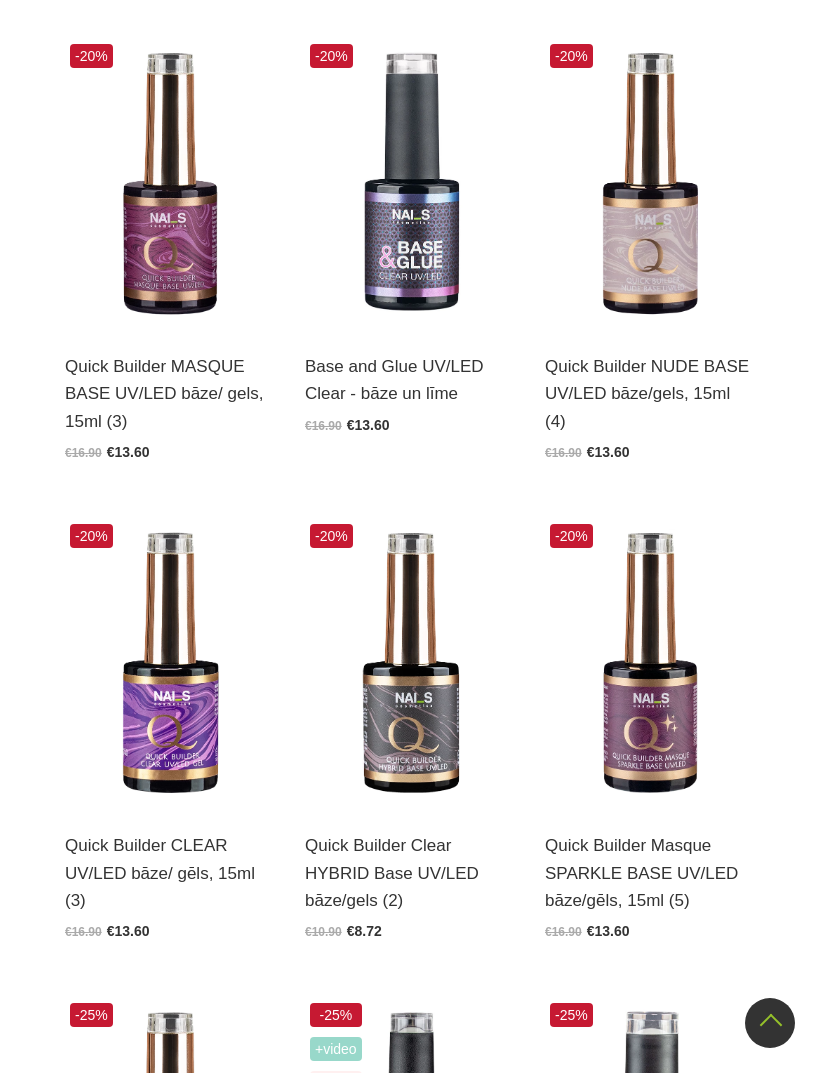 click at bounding box center (170, 663) 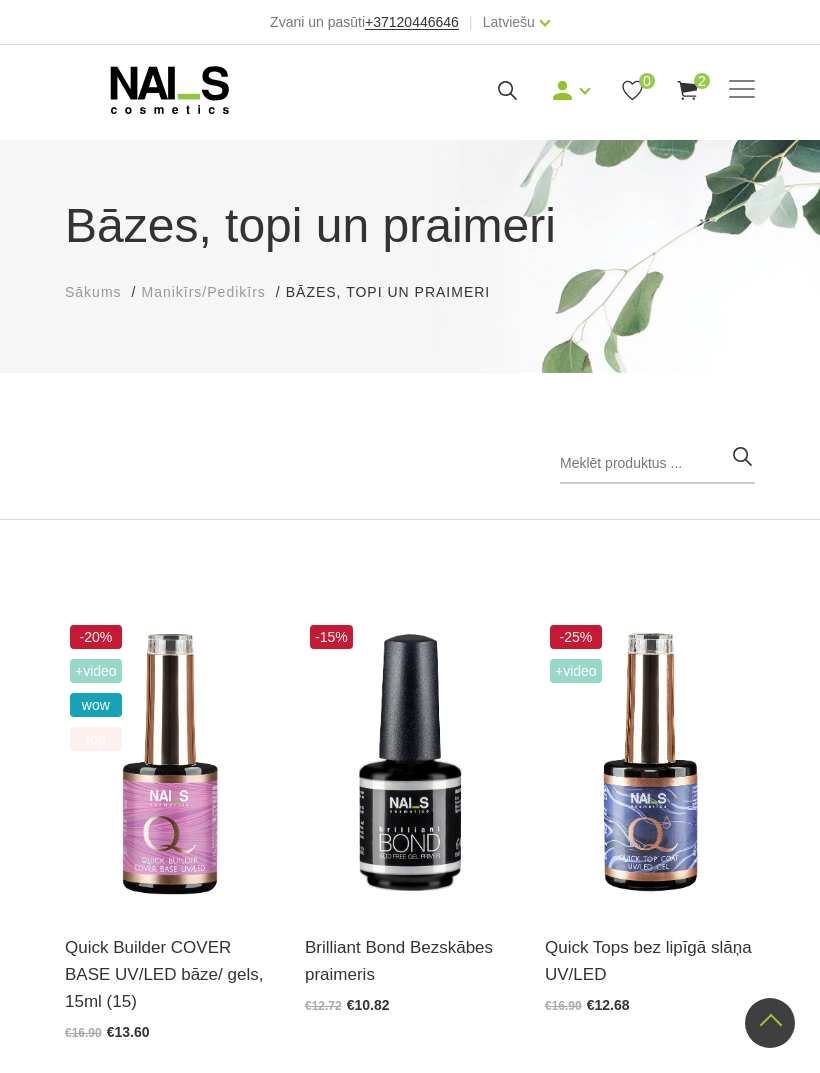 scroll, scrollTop: 1124, scrollLeft: 0, axis: vertical 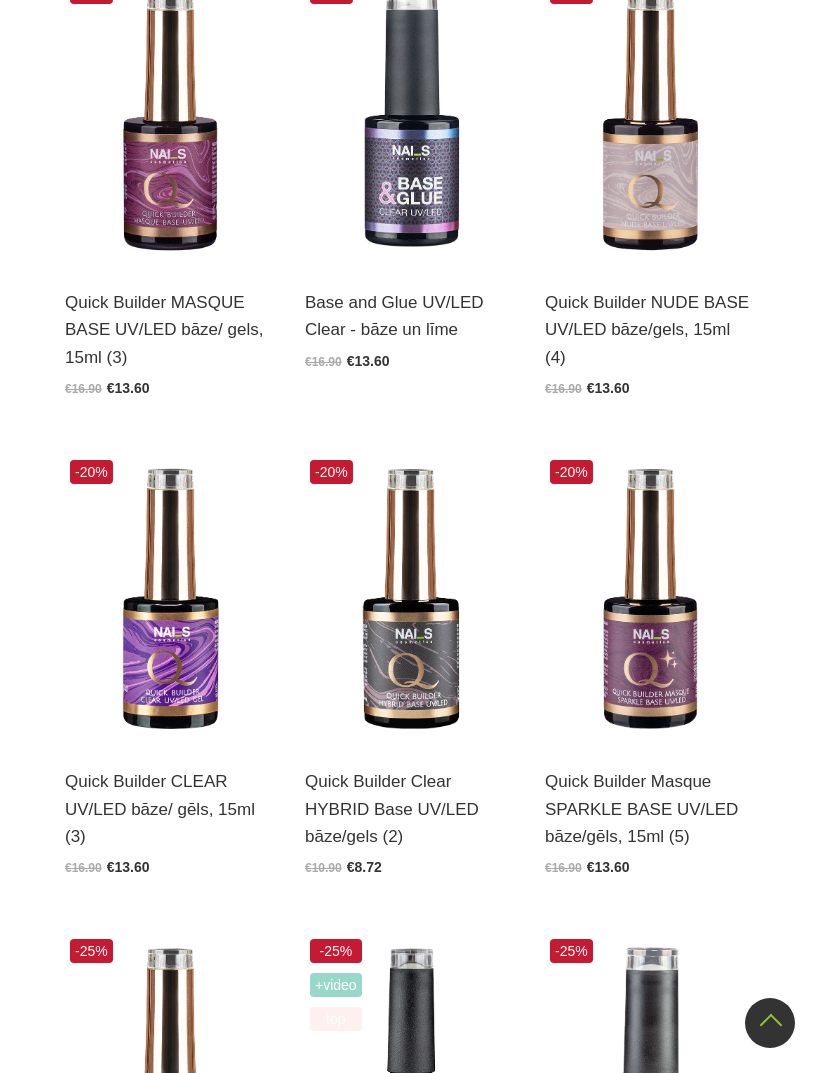 click at bounding box center [410, 599] 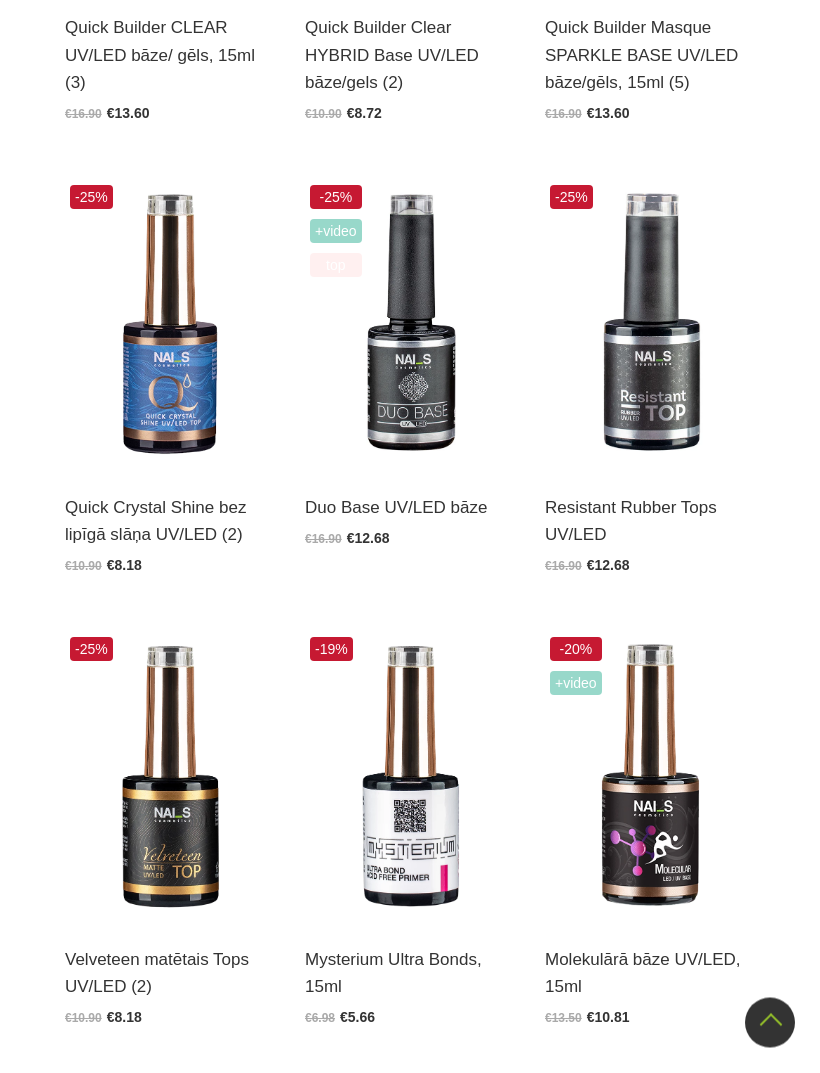 scroll, scrollTop: 1878, scrollLeft: 0, axis: vertical 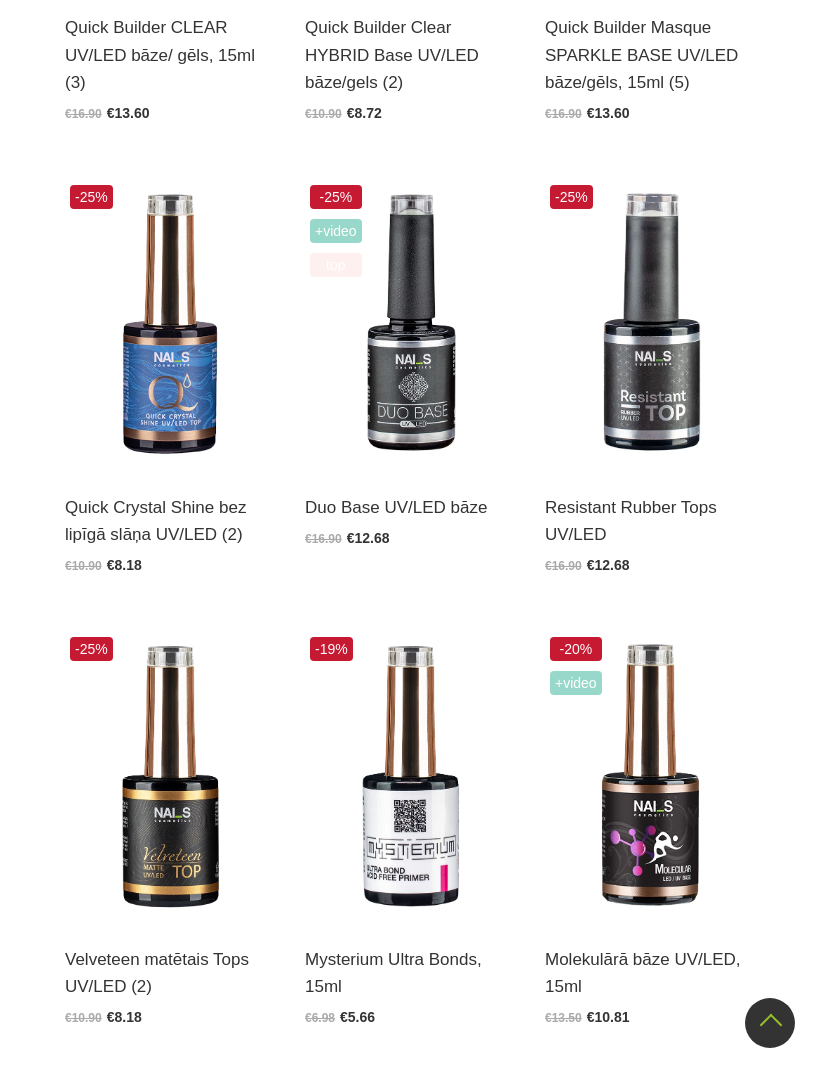 click at bounding box center (170, 324) 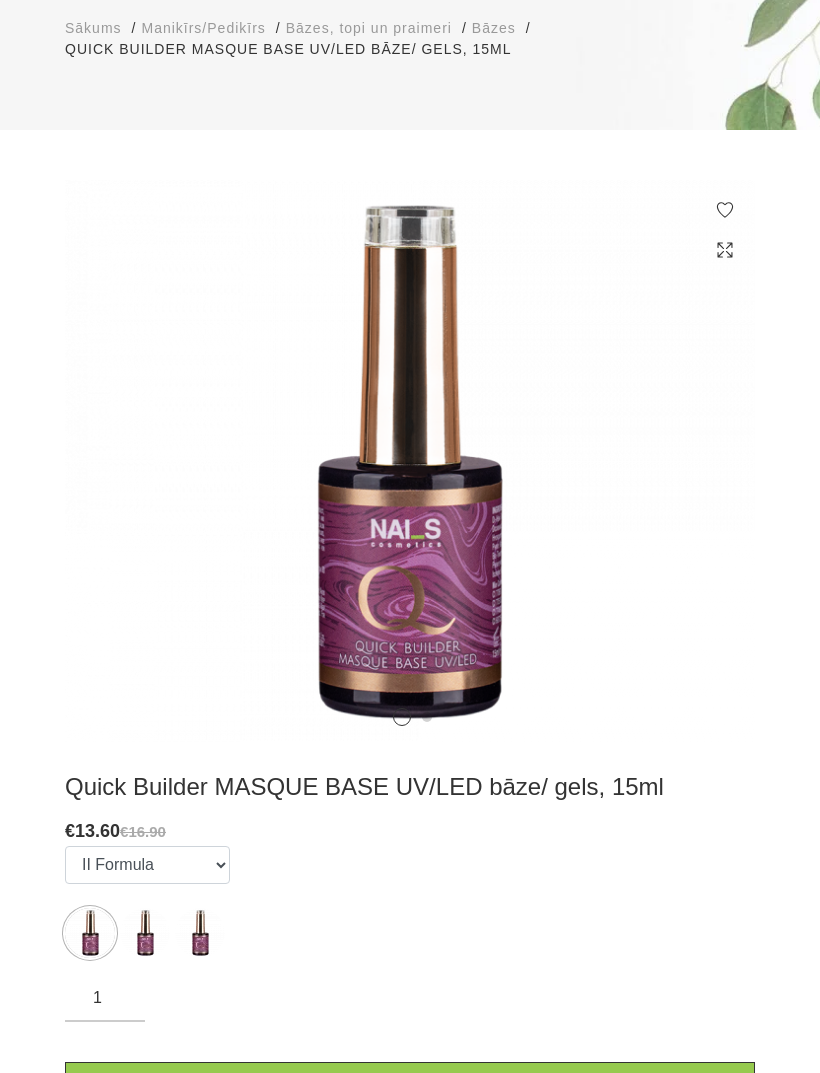 scroll, scrollTop: 336, scrollLeft: 0, axis: vertical 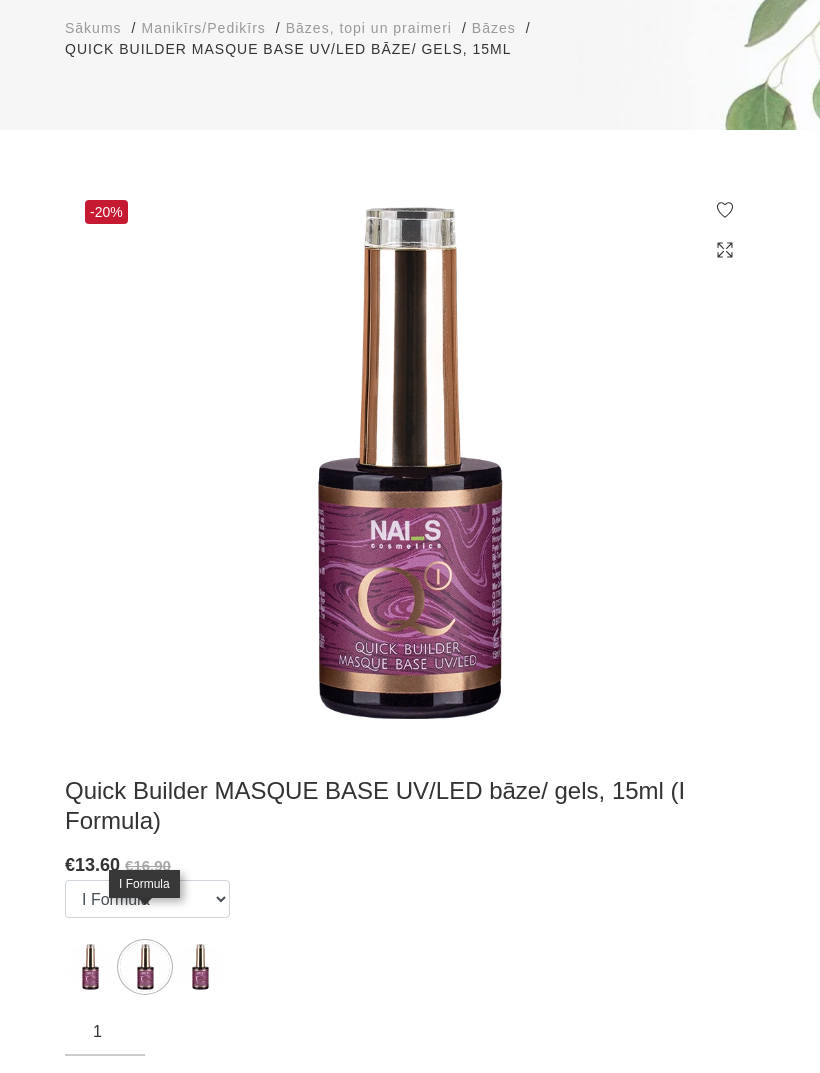click at bounding box center [200, 967] 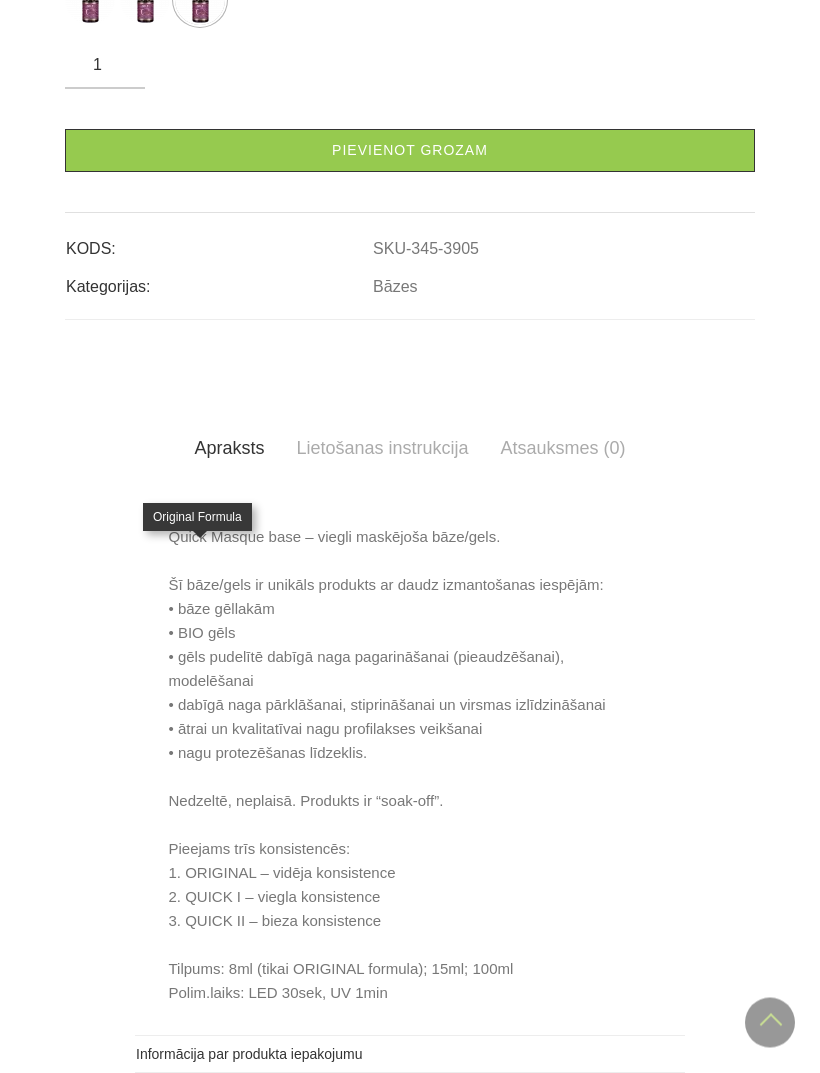 scroll, scrollTop: 754, scrollLeft: 0, axis: vertical 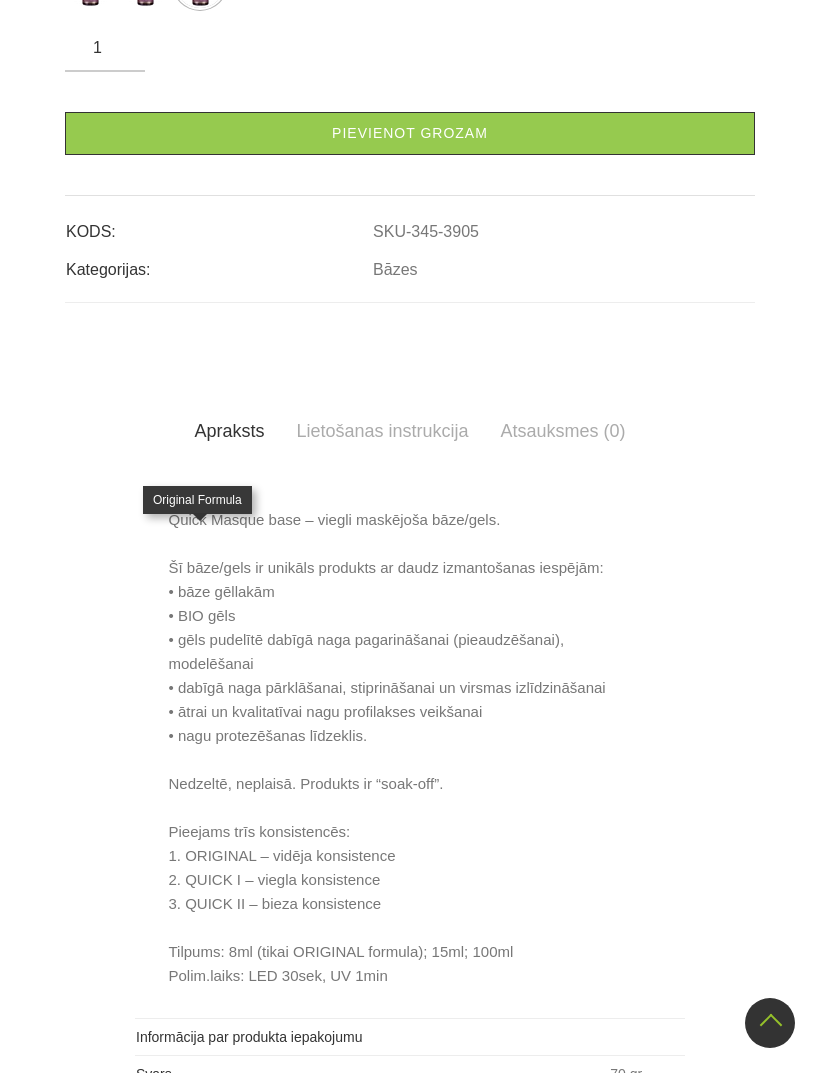 click on "1" at bounding box center [105, 48] 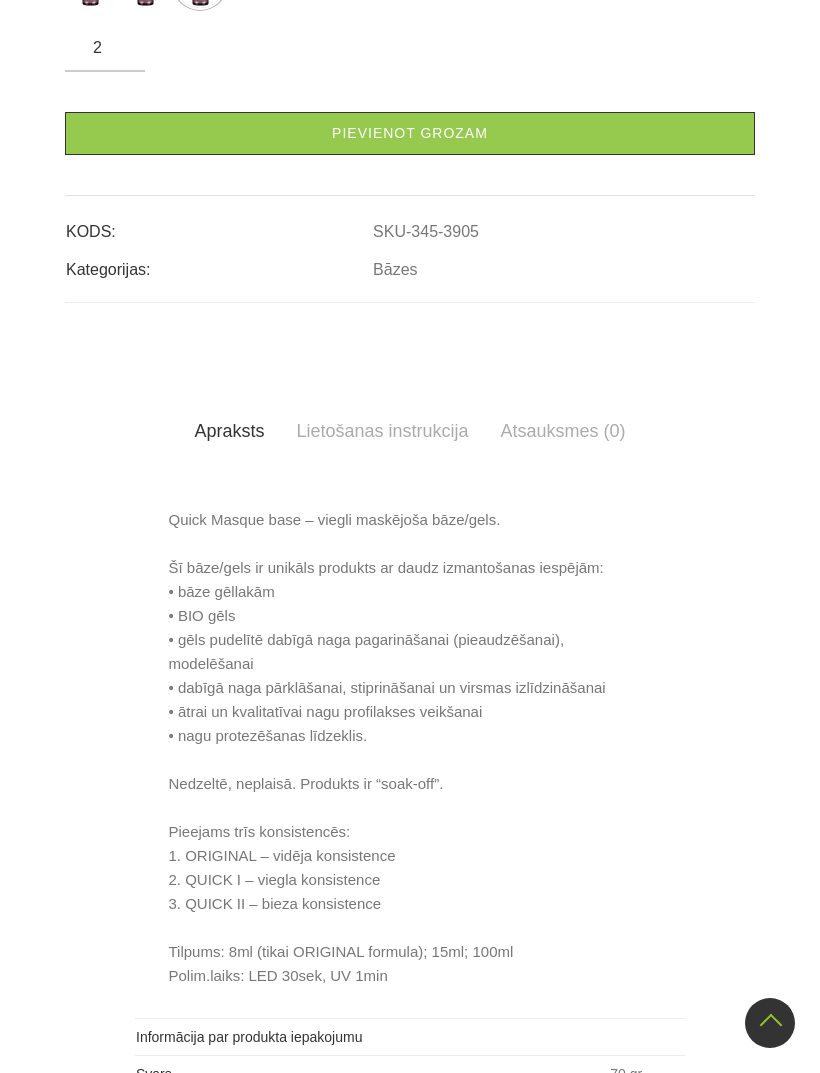 type on "2" 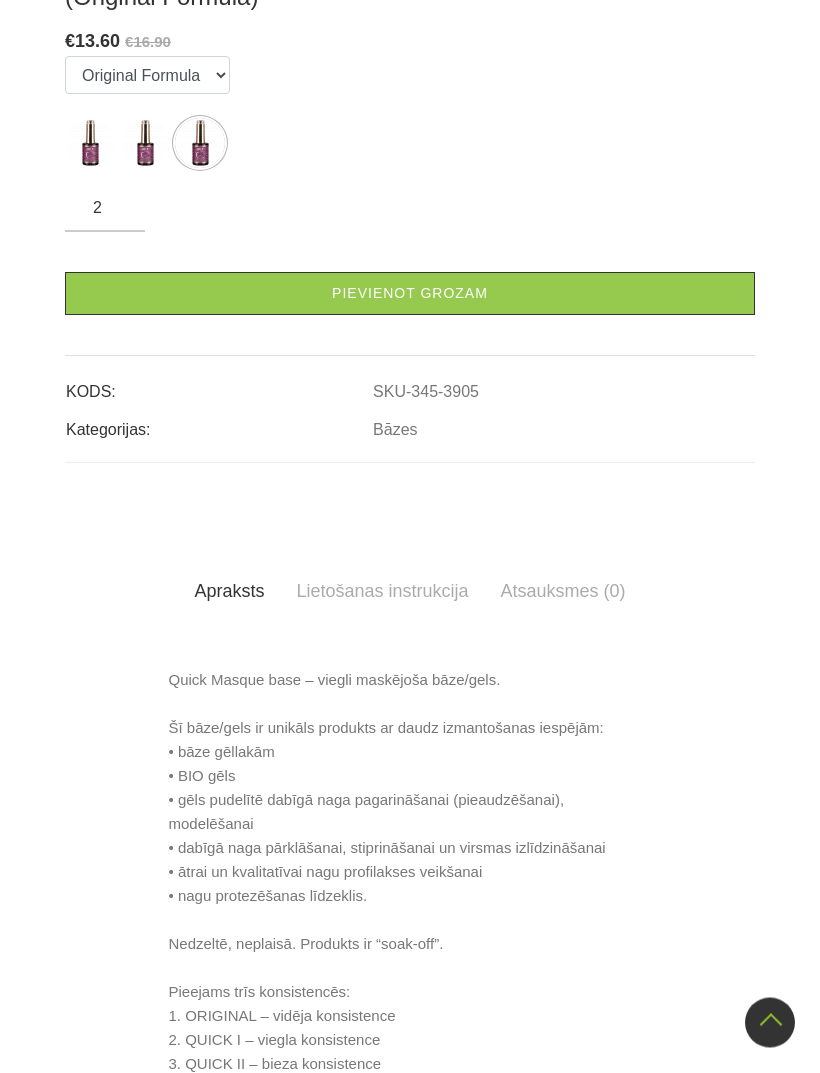scroll, scrollTop: 594, scrollLeft: 0, axis: vertical 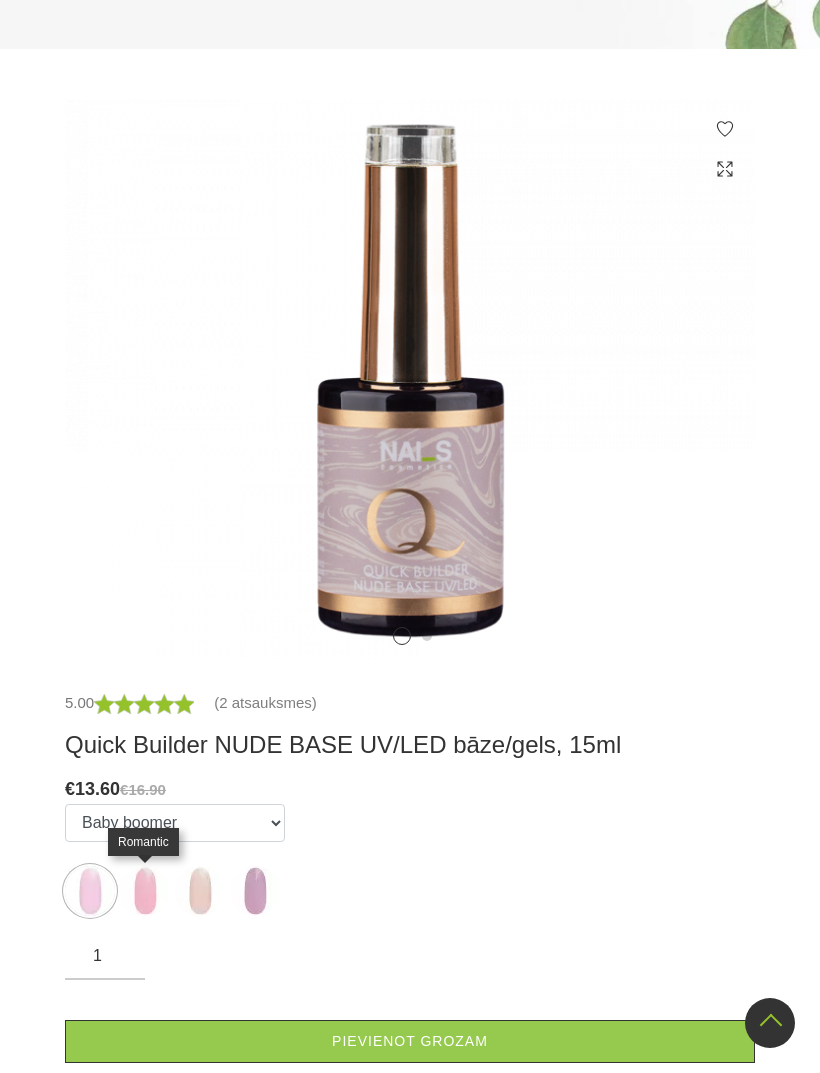click at bounding box center [145, 891] 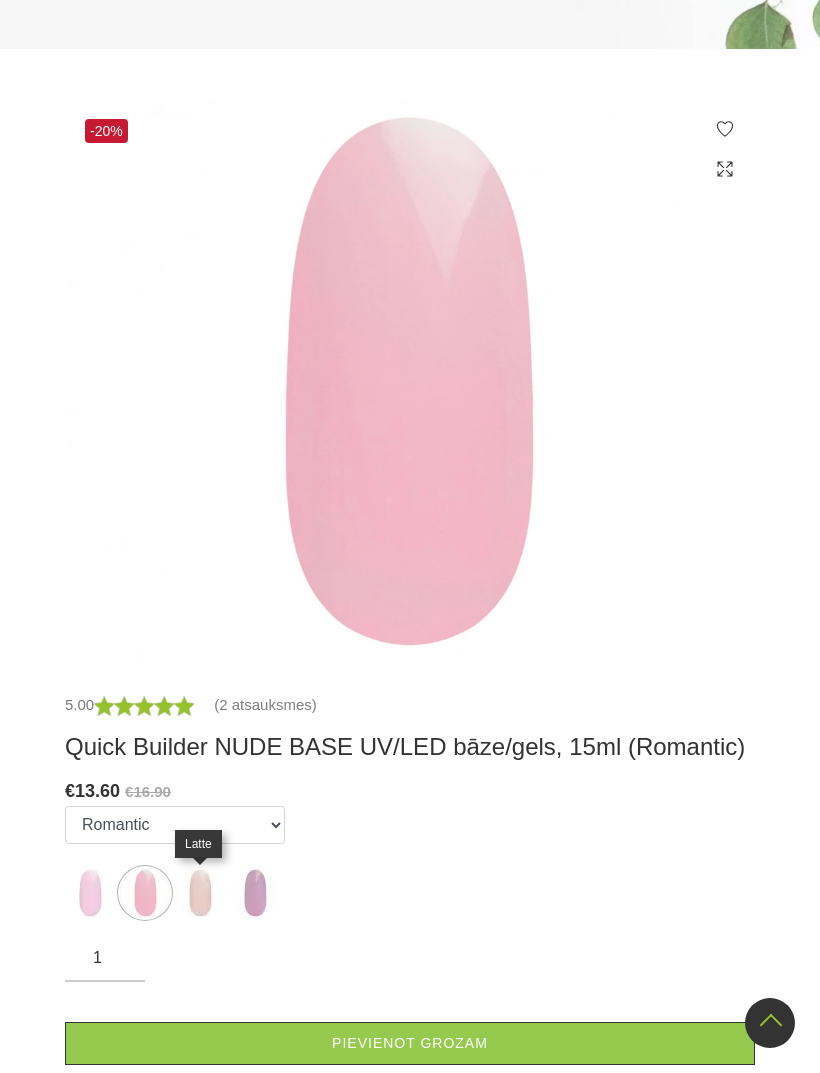 click at bounding box center (200, 893) 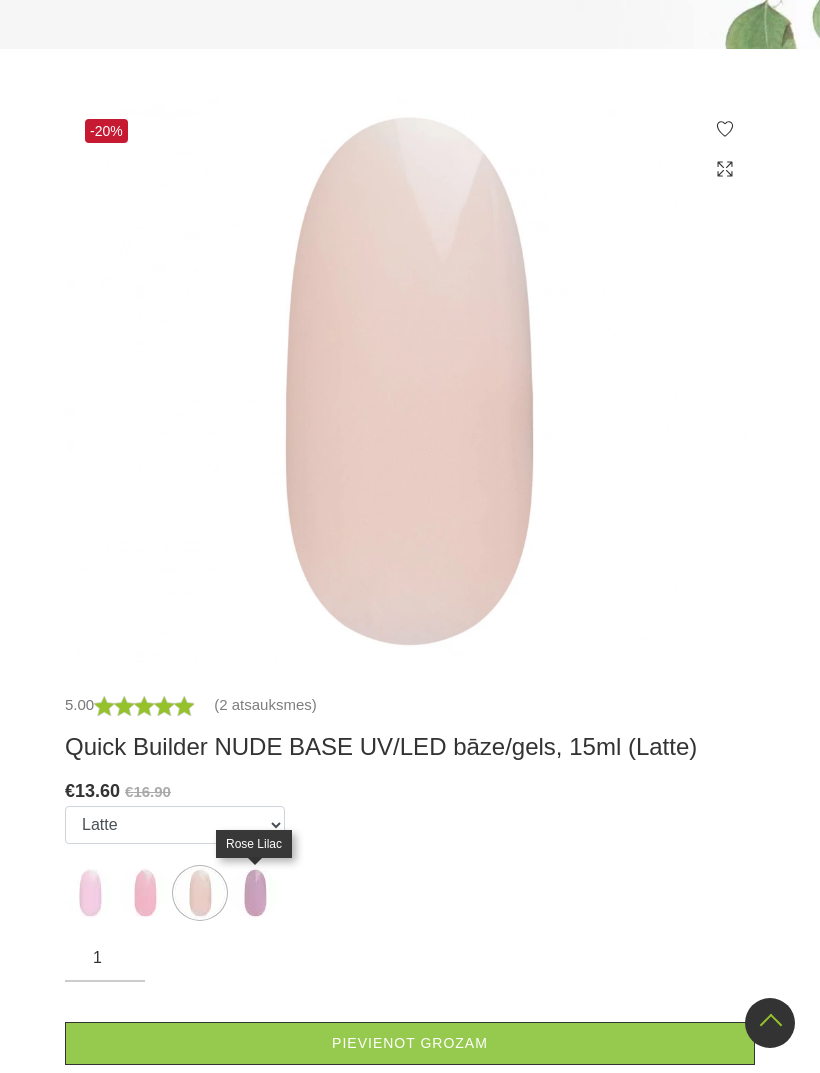 click at bounding box center (255, 893) 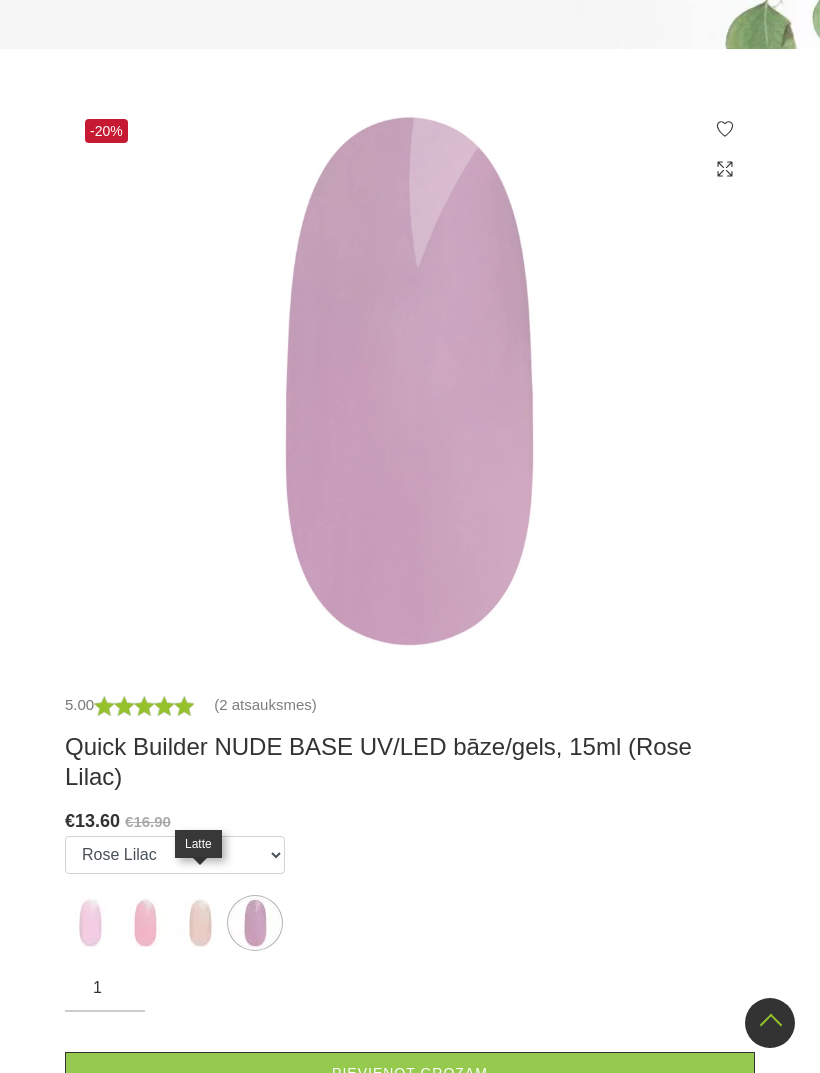 click at bounding box center [200, 923] 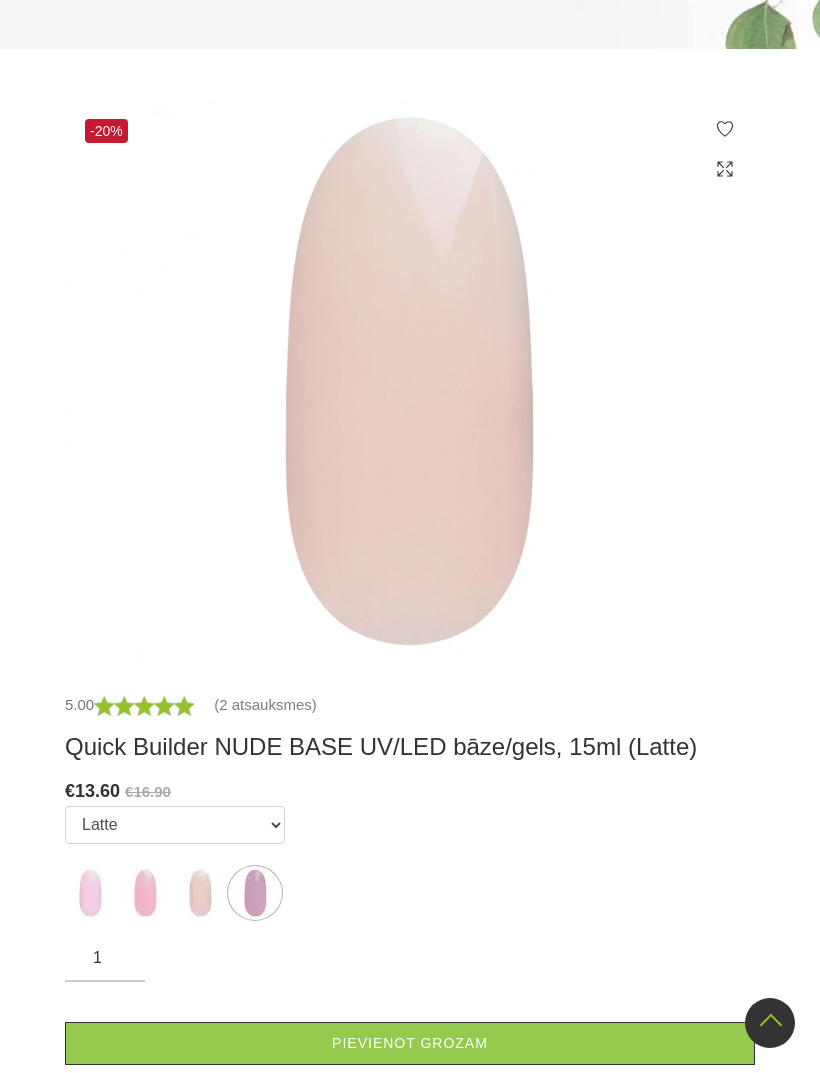 click on "Pievienot grozam" at bounding box center [410, 1043] 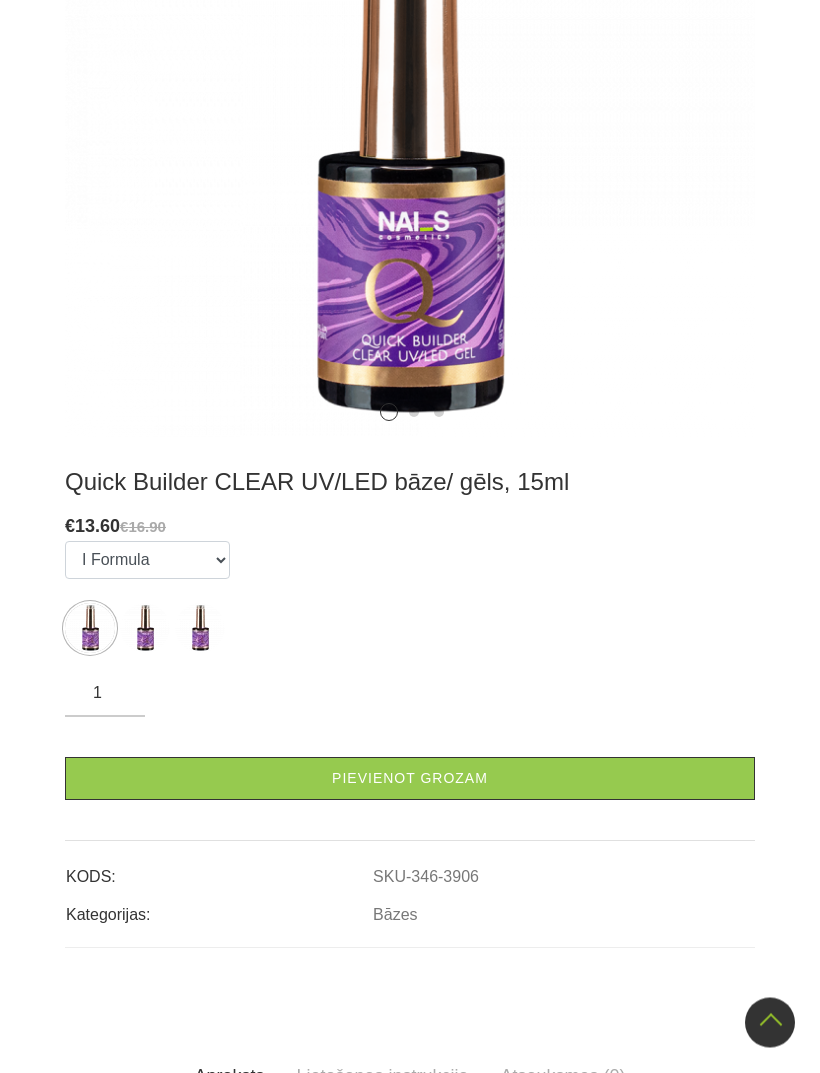 scroll, scrollTop: 641, scrollLeft: 0, axis: vertical 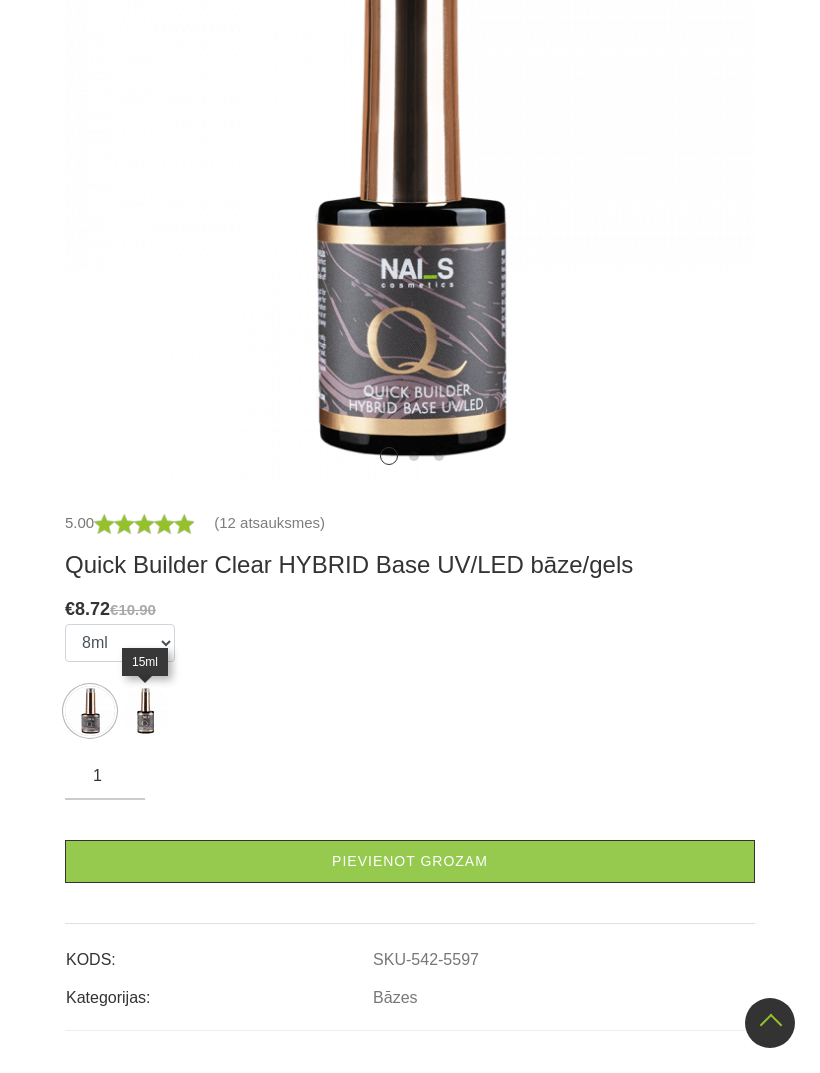 click at bounding box center [145, 711] 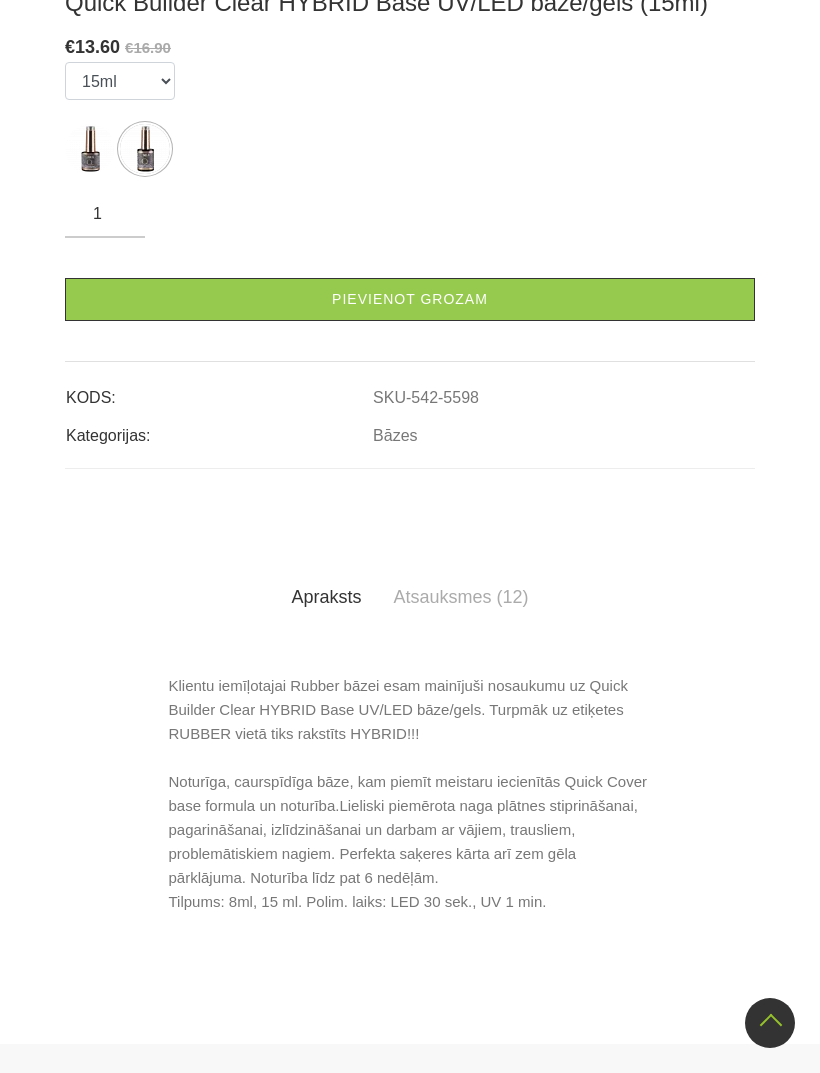 click on "Pievienot grozam" at bounding box center (410, 299) 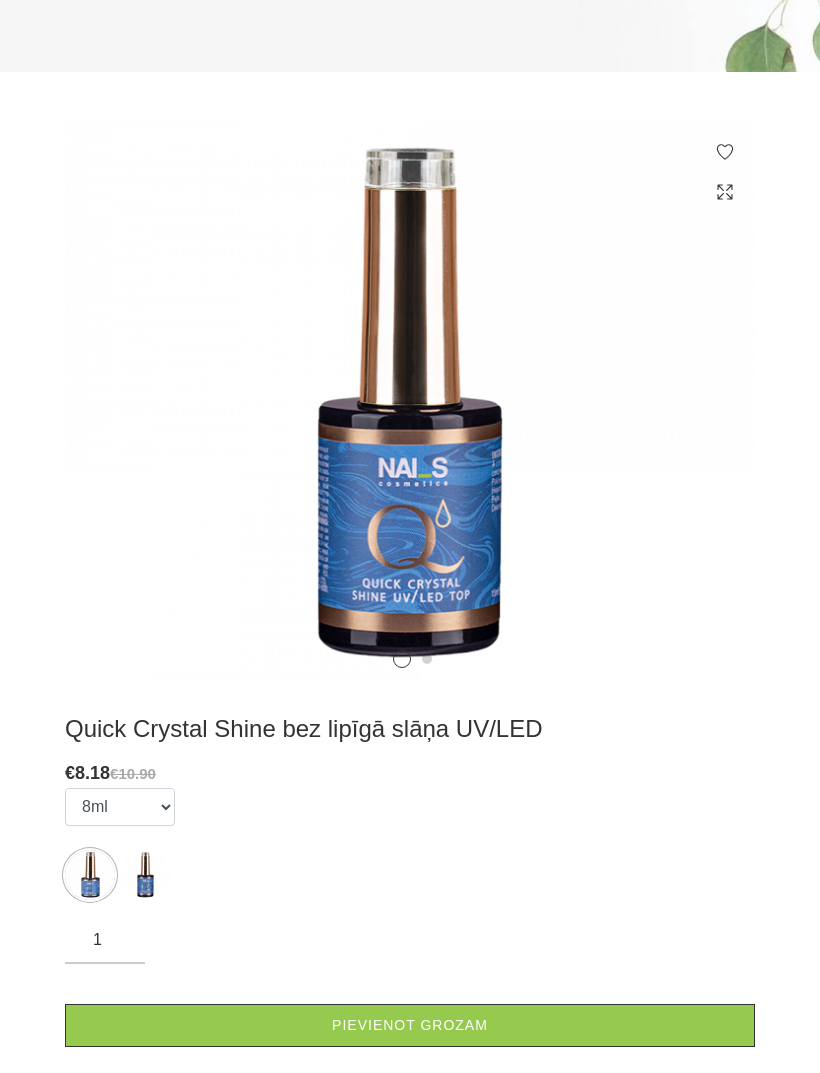 scroll, scrollTop: 424, scrollLeft: 0, axis: vertical 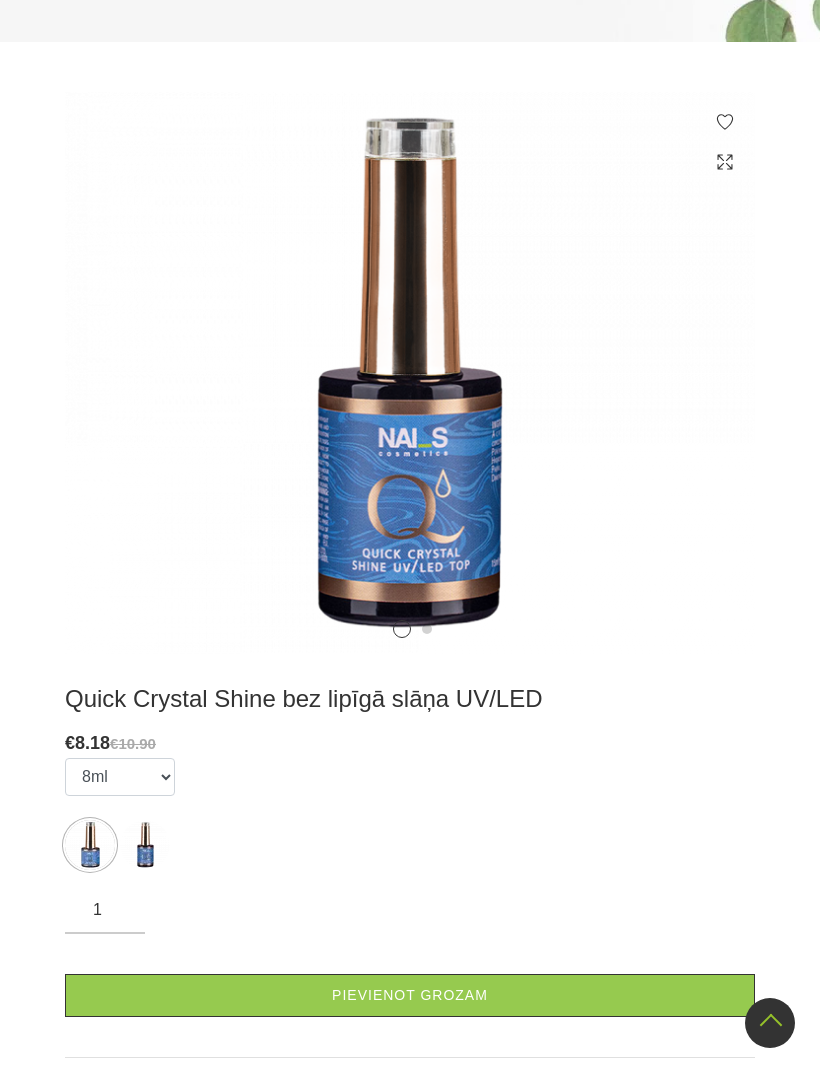 click at bounding box center (145, 845) 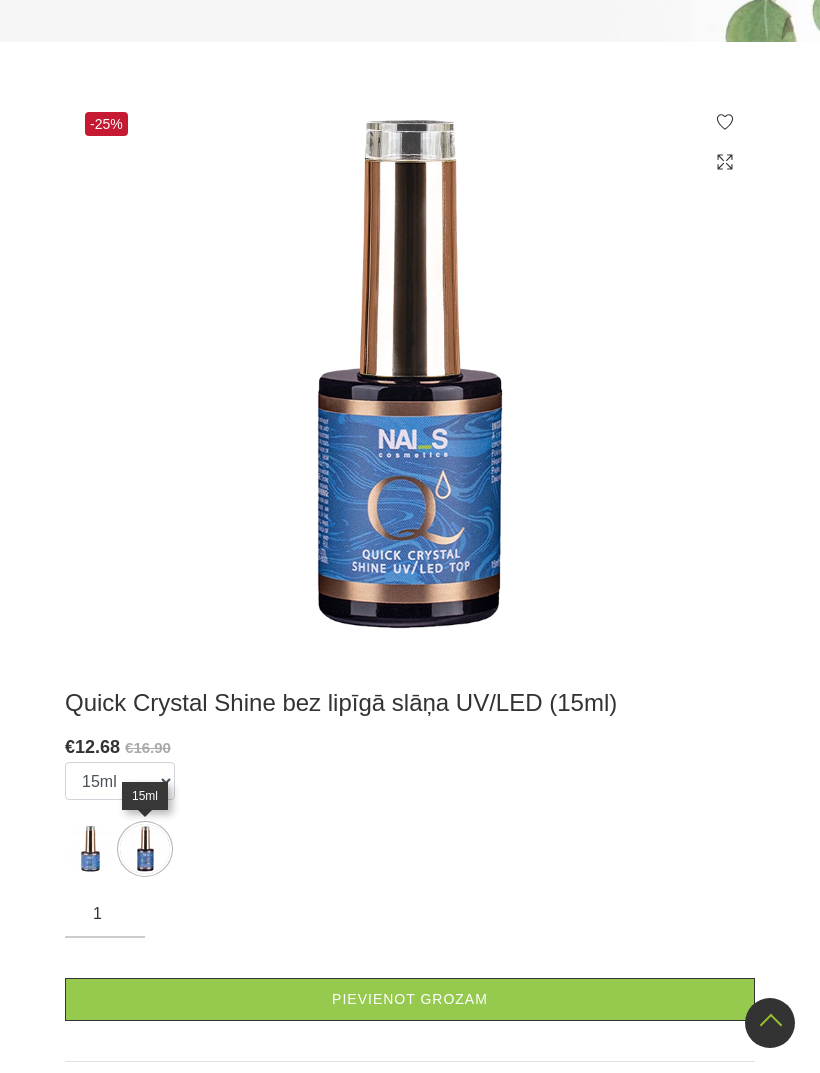 click on "Pievienot grozam" at bounding box center (410, 999) 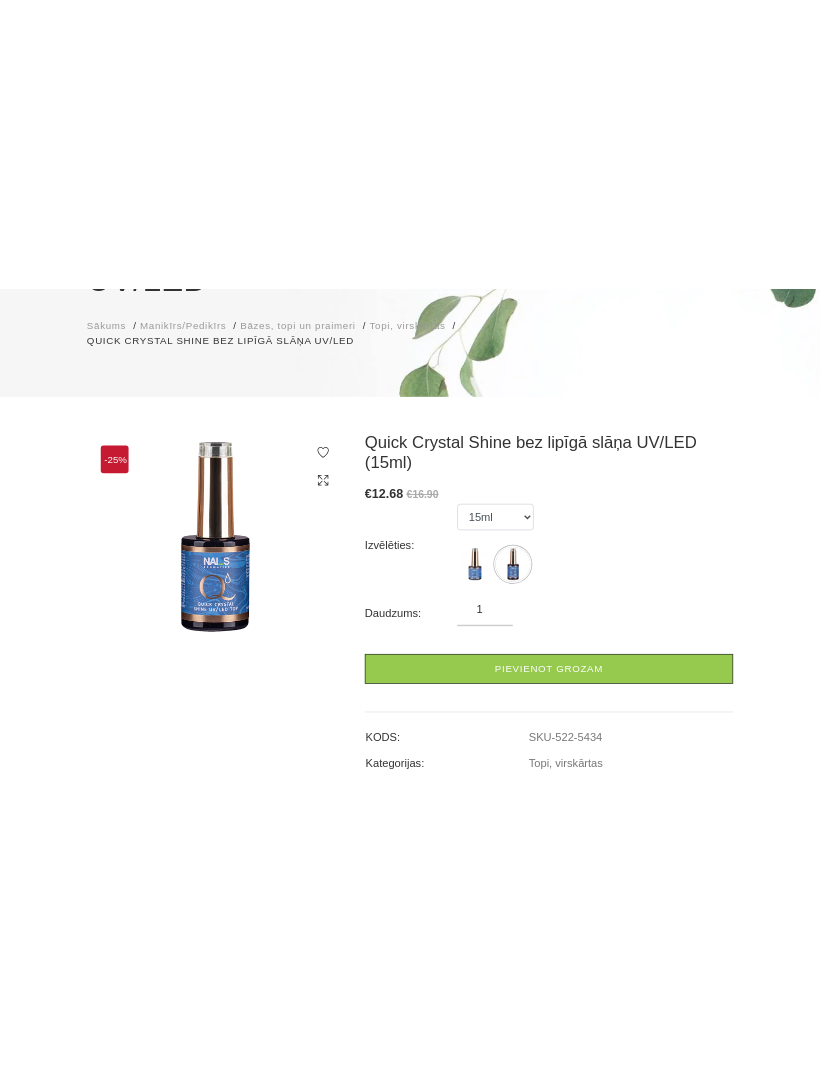 scroll, scrollTop: 0, scrollLeft: 0, axis: both 